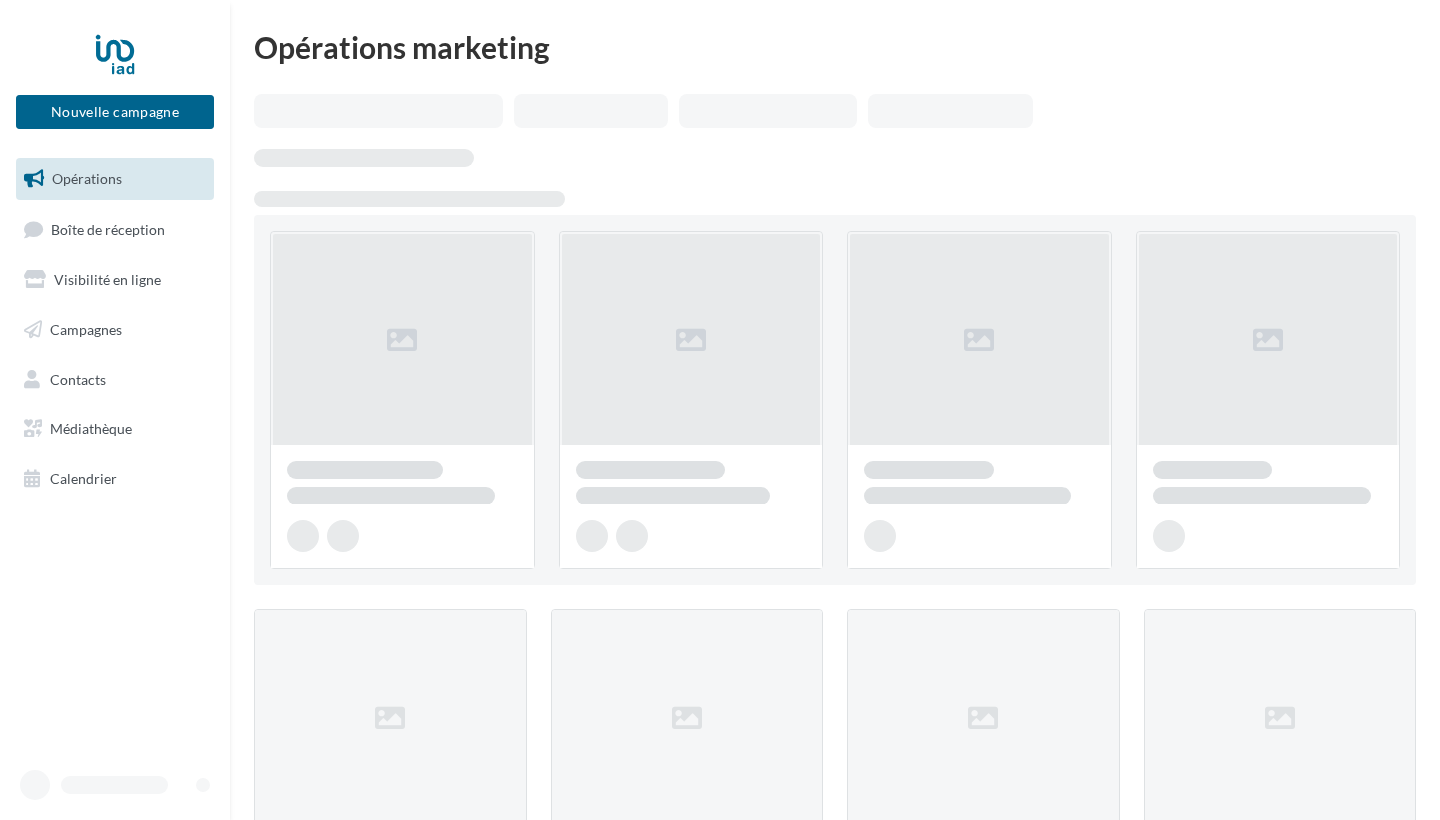 scroll, scrollTop: 0, scrollLeft: 0, axis: both 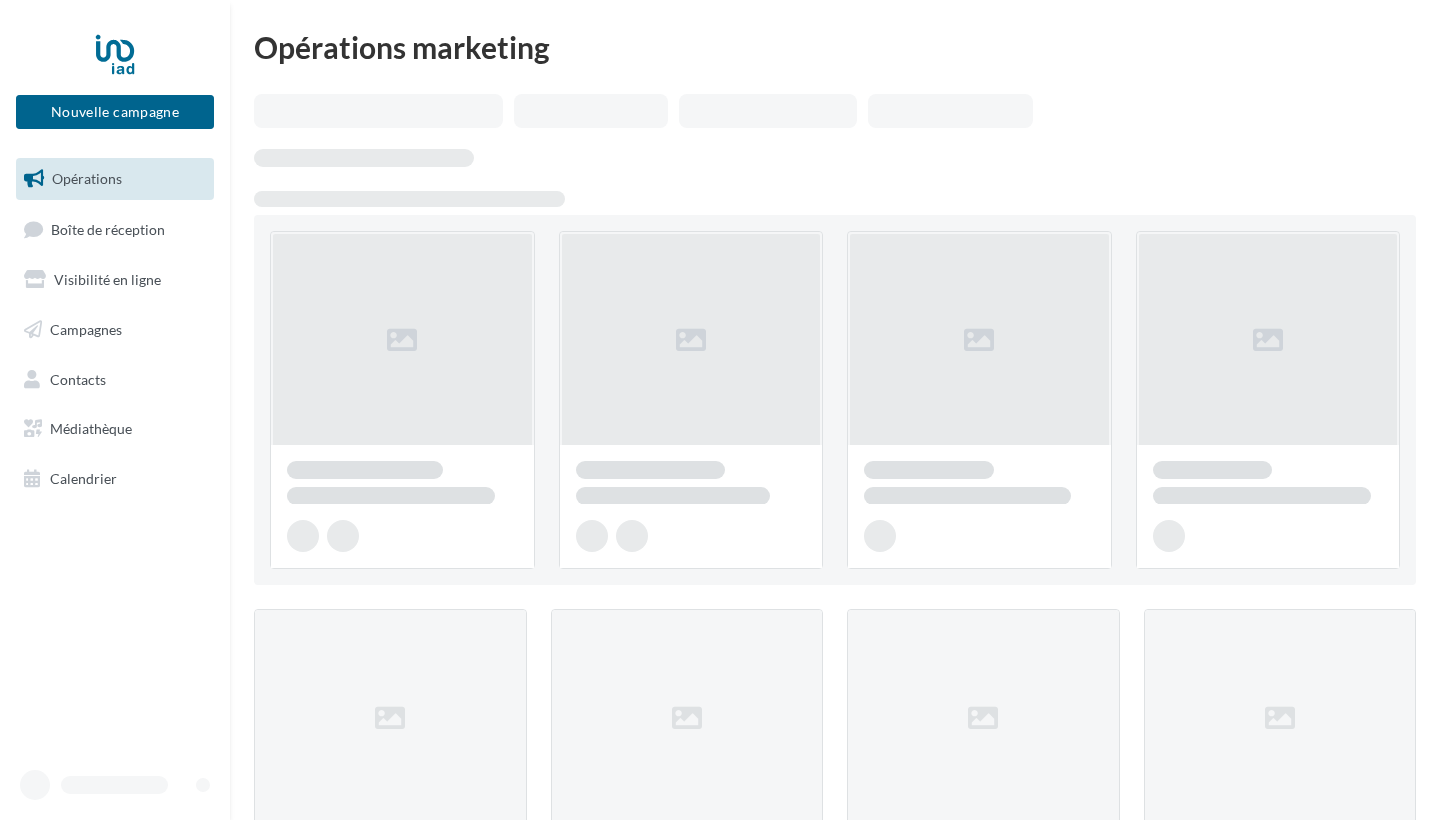 click at bounding box center [402, 400] 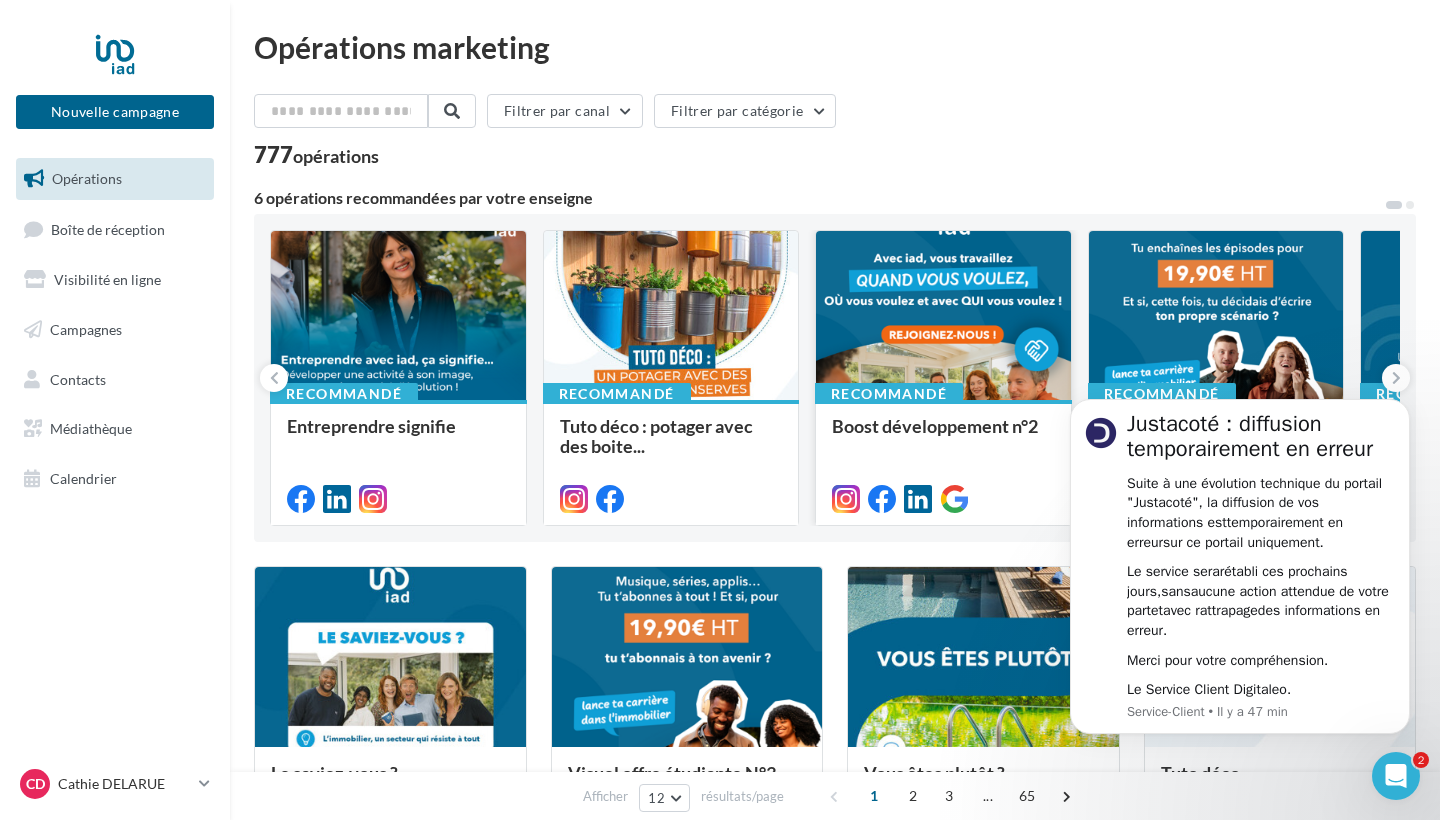 scroll, scrollTop: 0, scrollLeft: 0, axis: both 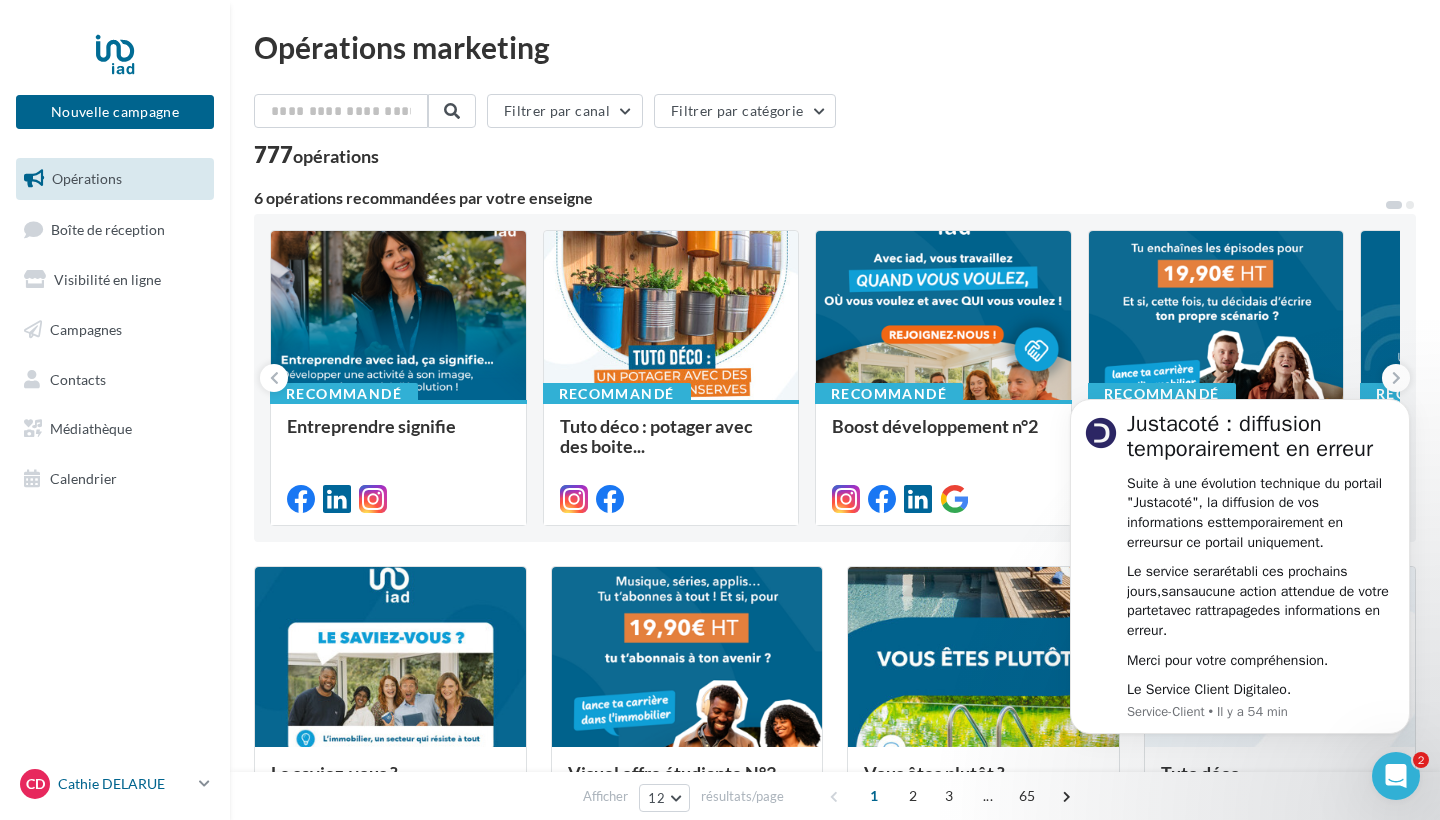 click on "CD" at bounding box center (35, 784) 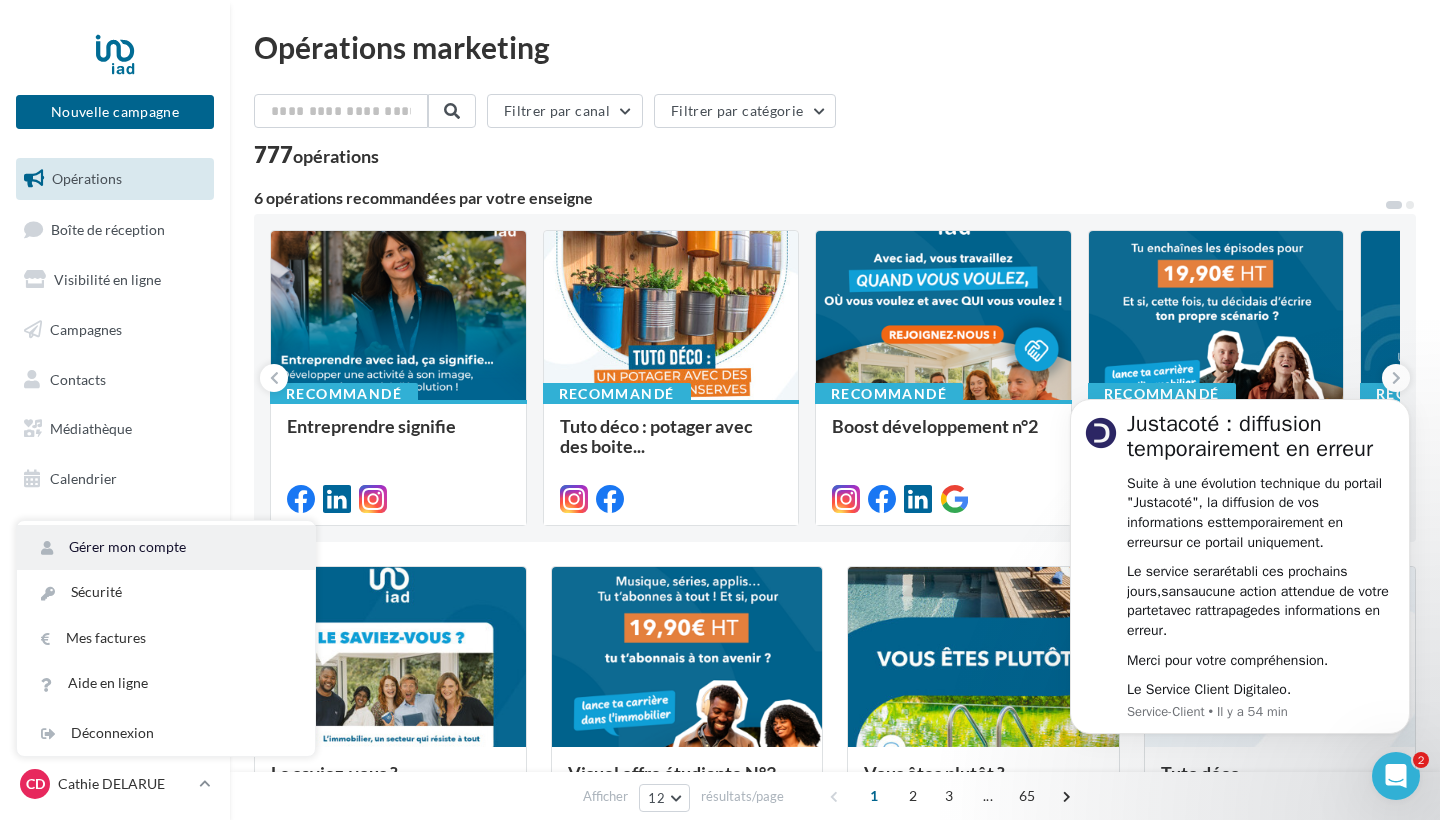 click on "Gérer mon compte" at bounding box center (166, 547) 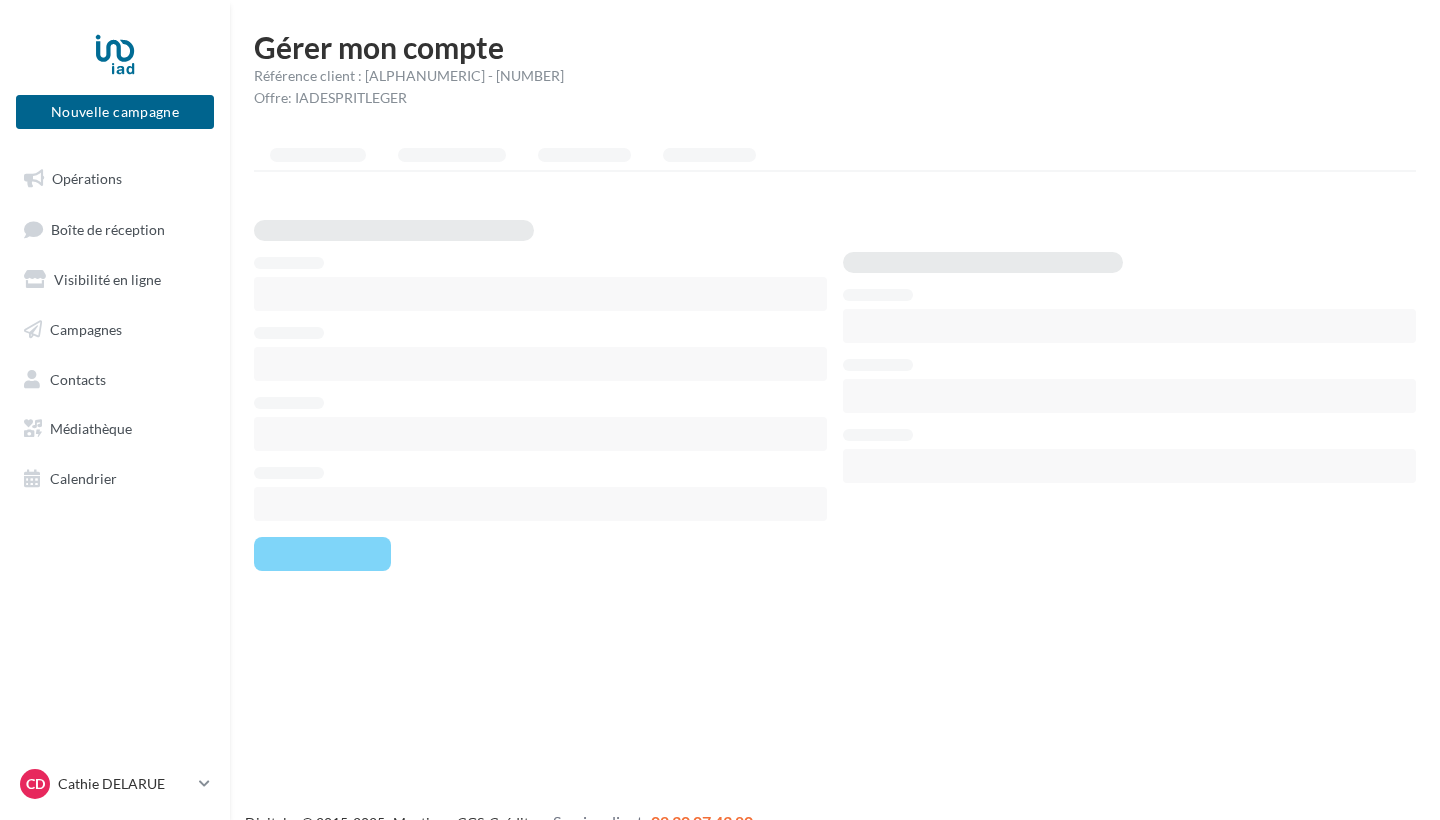 scroll, scrollTop: 0, scrollLeft: 0, axis: both 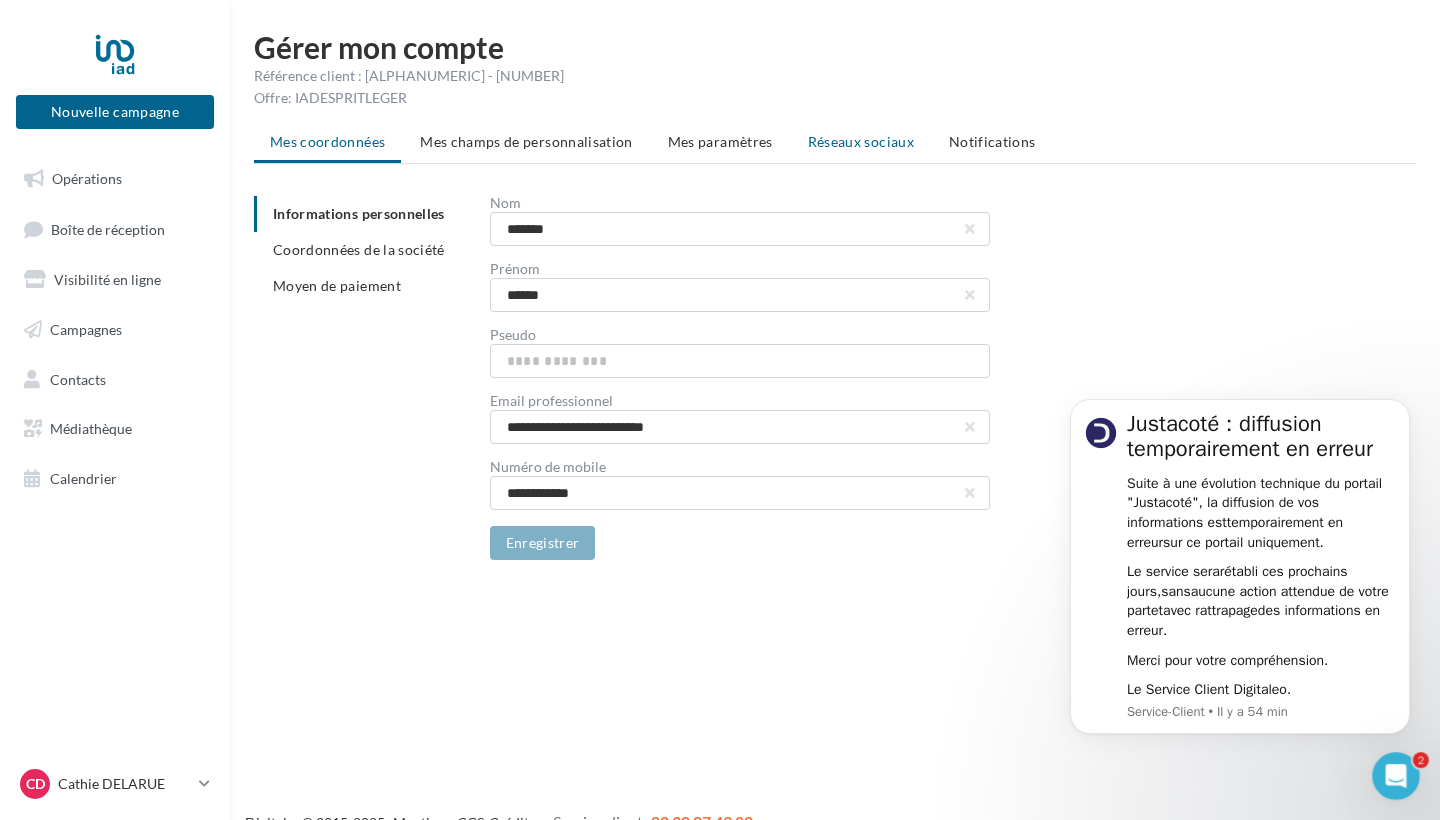 click on "Réseaux sociaux" at bounding box center (861, 141) 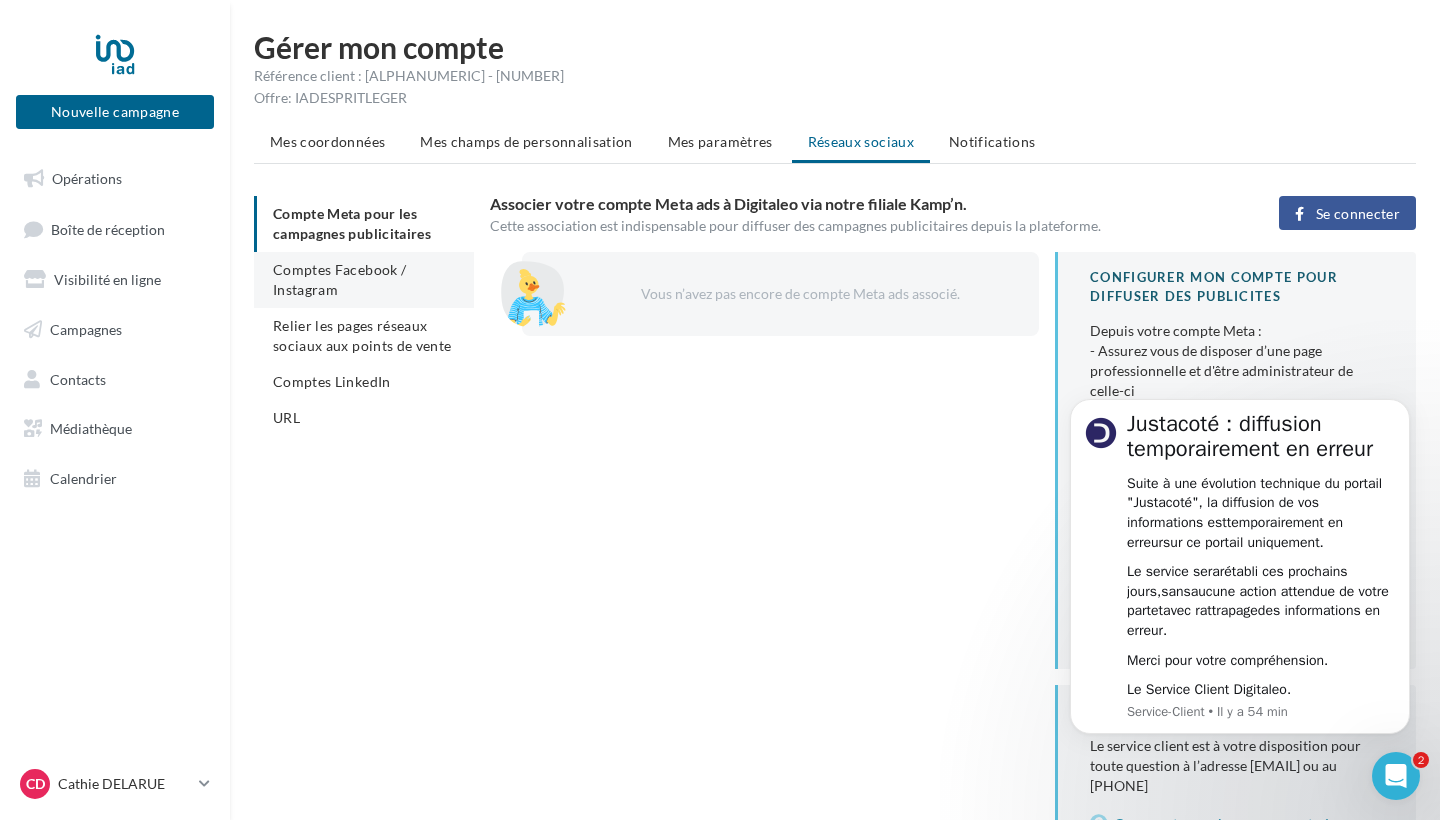 click on "Comptes Facebook / Instagram" at bounding box center [364, 280] 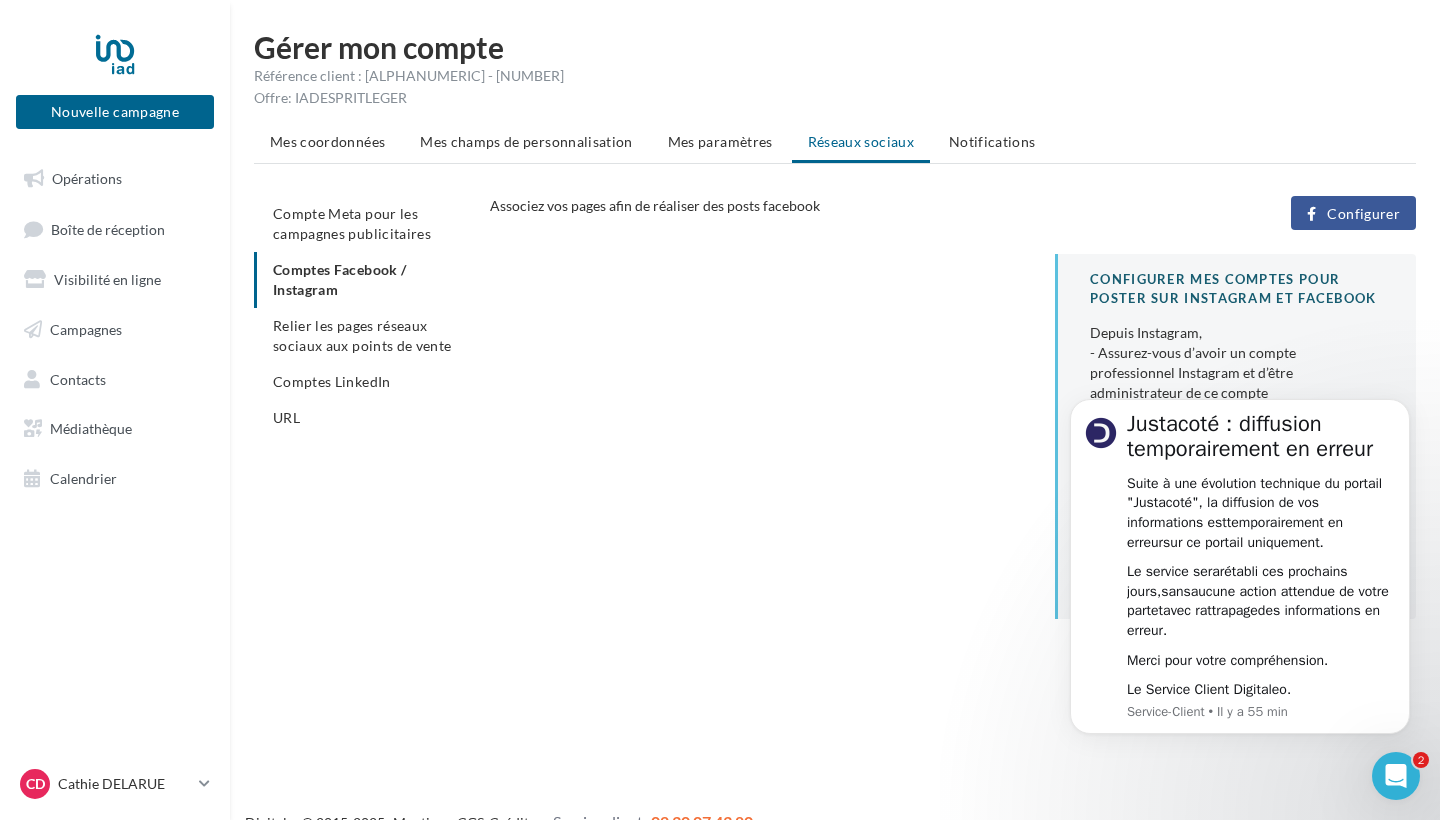 click on "Compte Meta pour les campagnes publicitaires
Comptes Facebook / Instagram
Relier les pages réseaux sociaux aux points de vente
Comptes LinkedIn
URL" at bounding box center [364, 316] 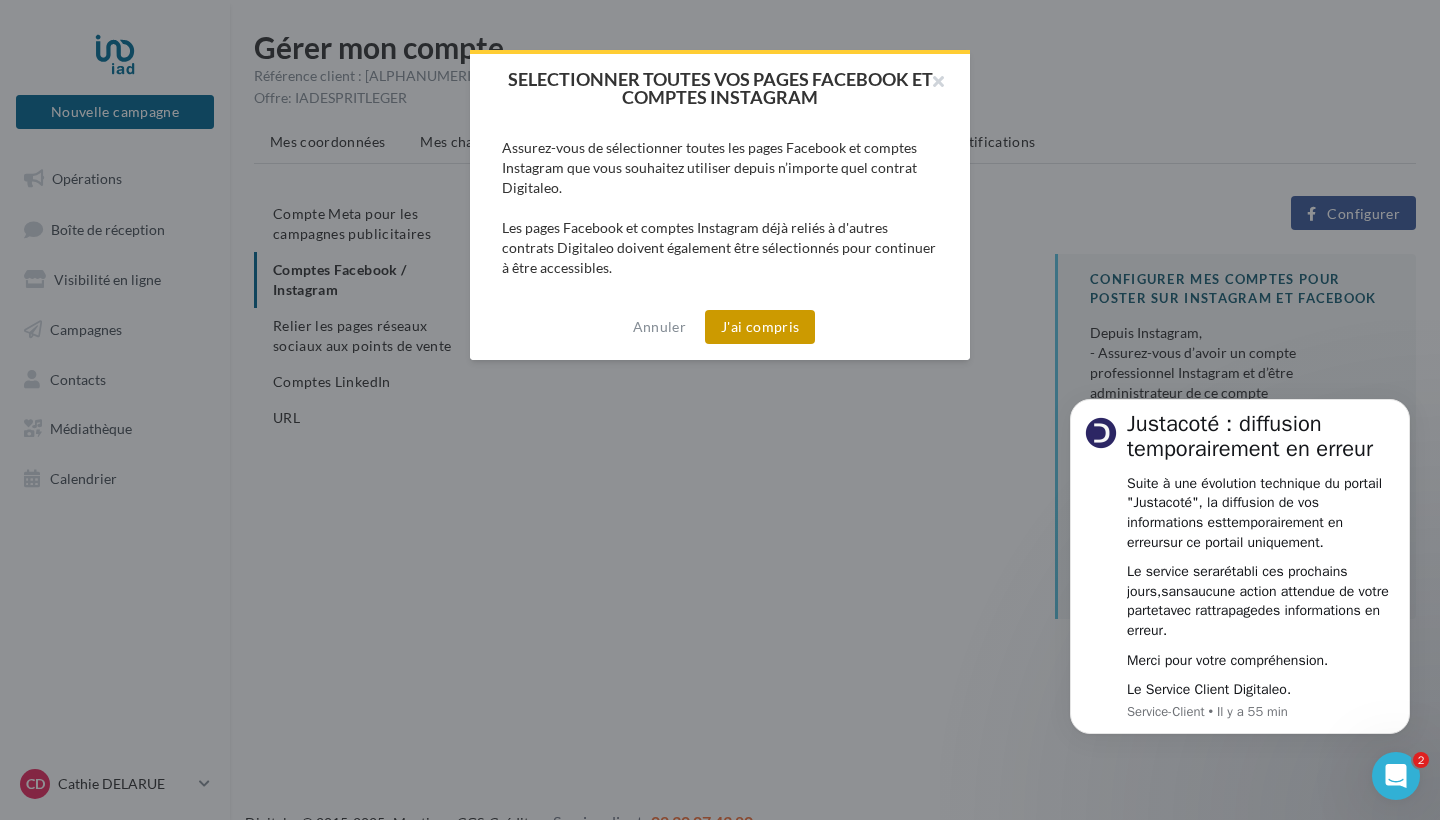 click on "J'ai compris" at bounding box center [760, 327] 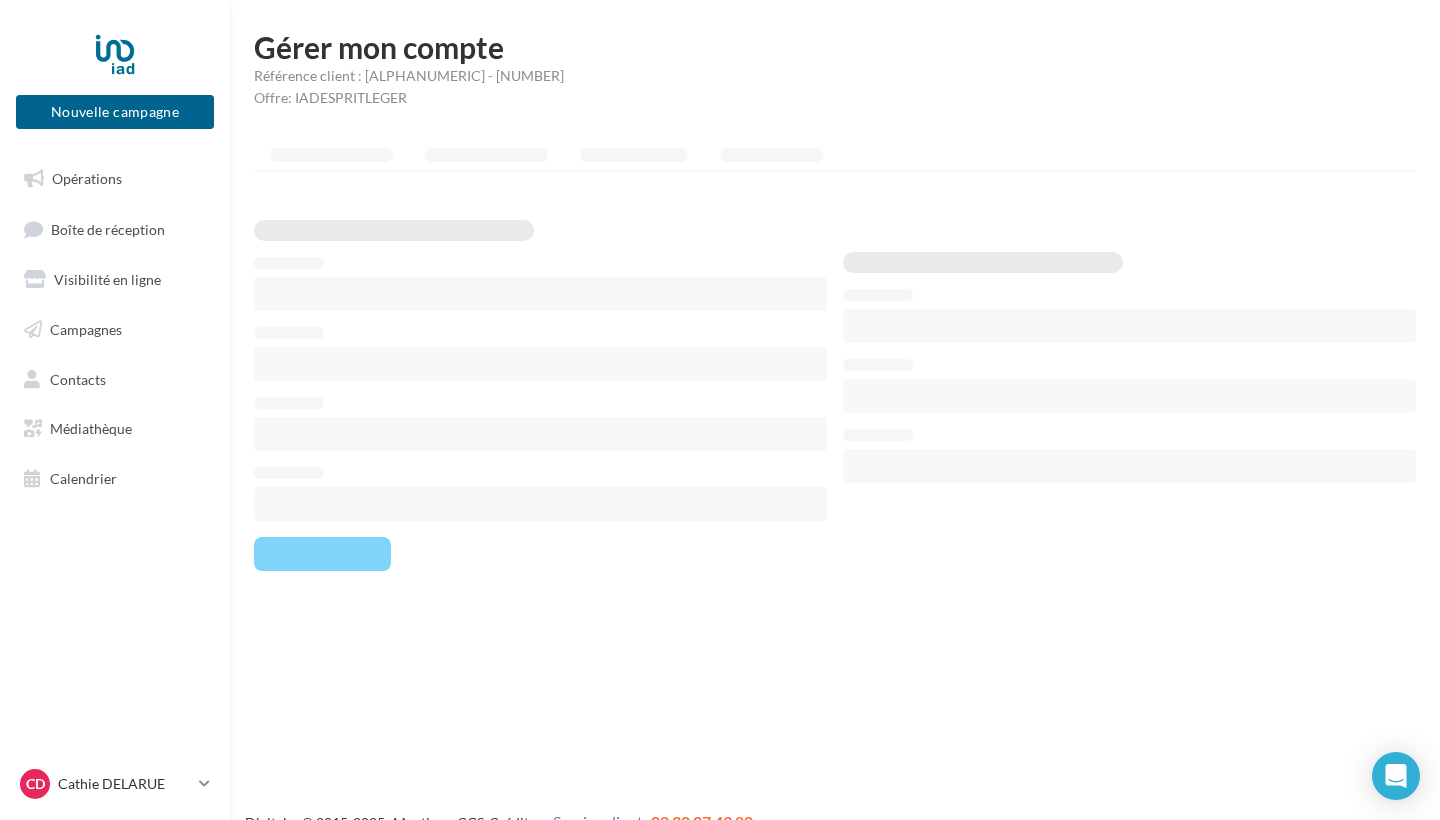 scroll, scrollTop: 0, scrollLeft: 0, axis: both 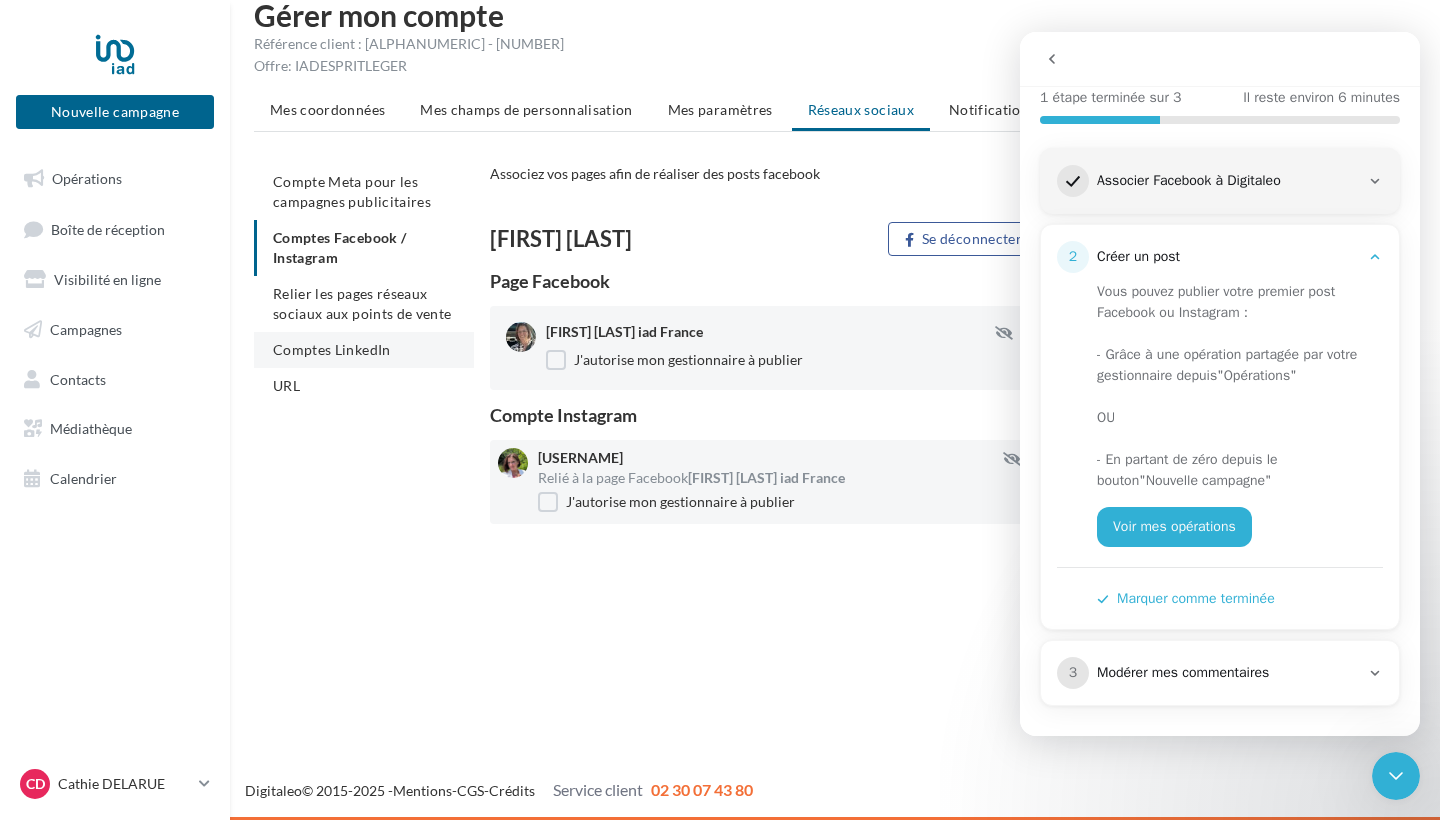 click on "Comptes LinkedIn" at bounding box center (332, 349) 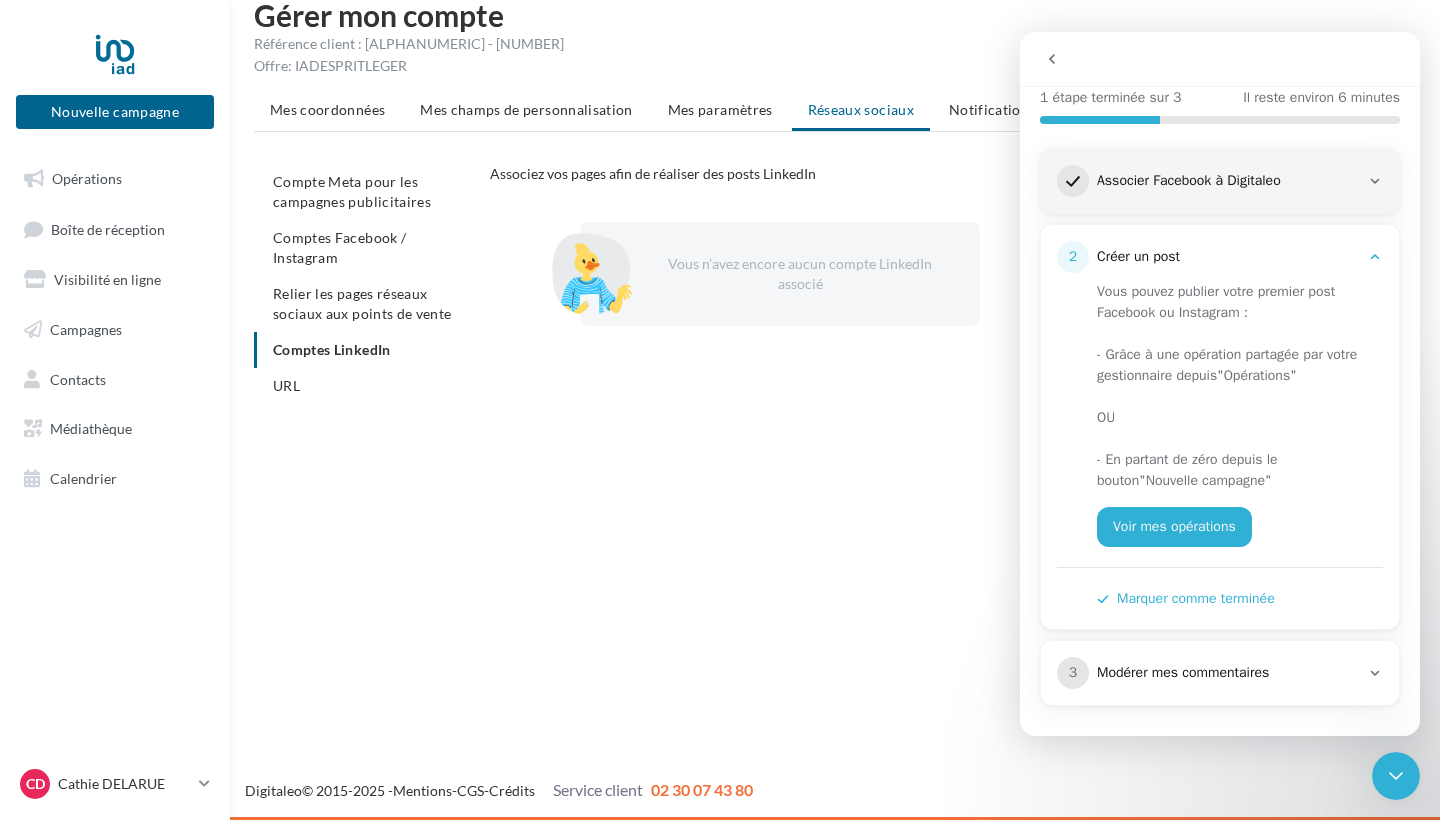 click 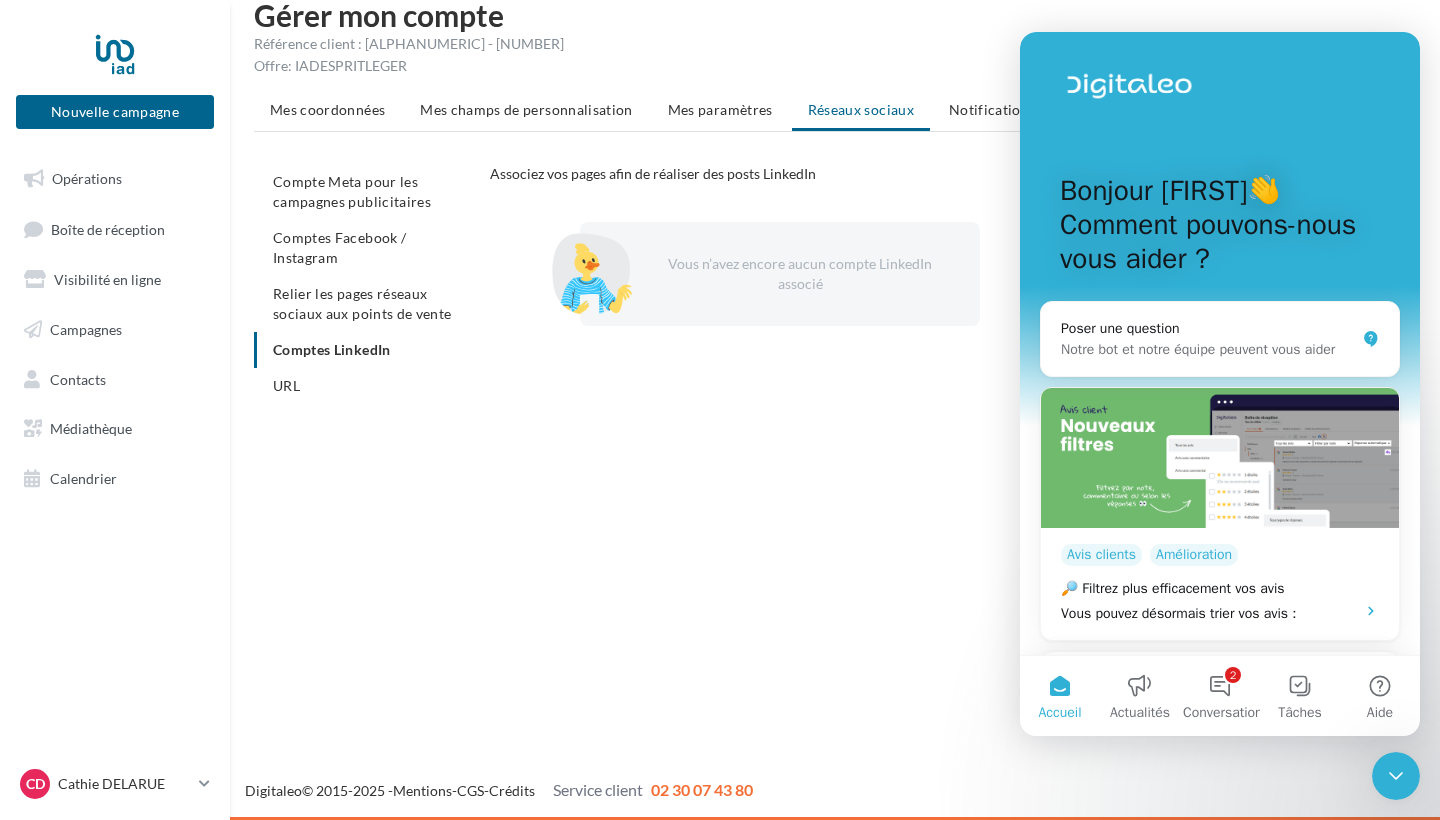 scroll, scrollTop: 32, scrollLeft: 0, axis: vertical 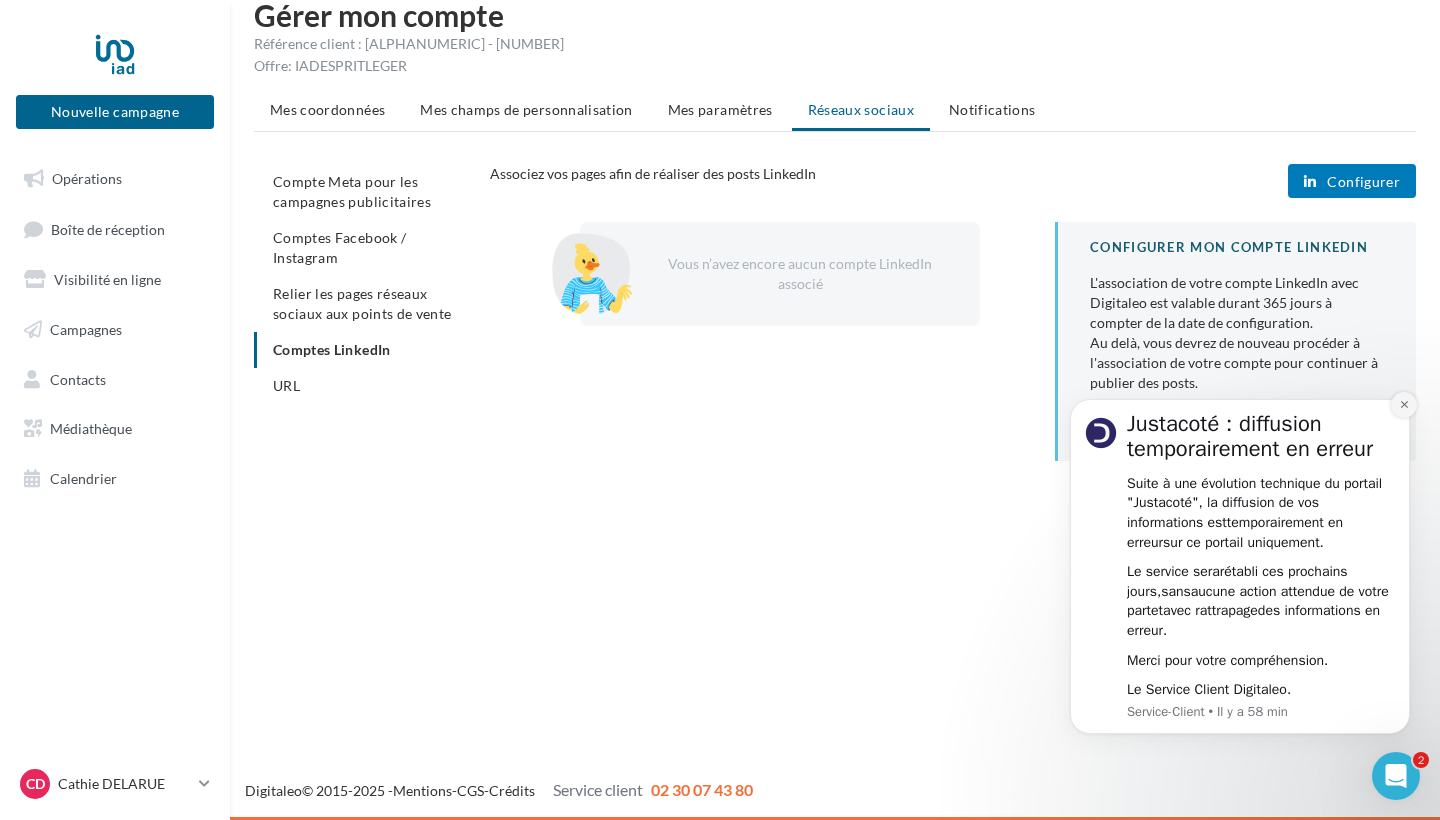 click 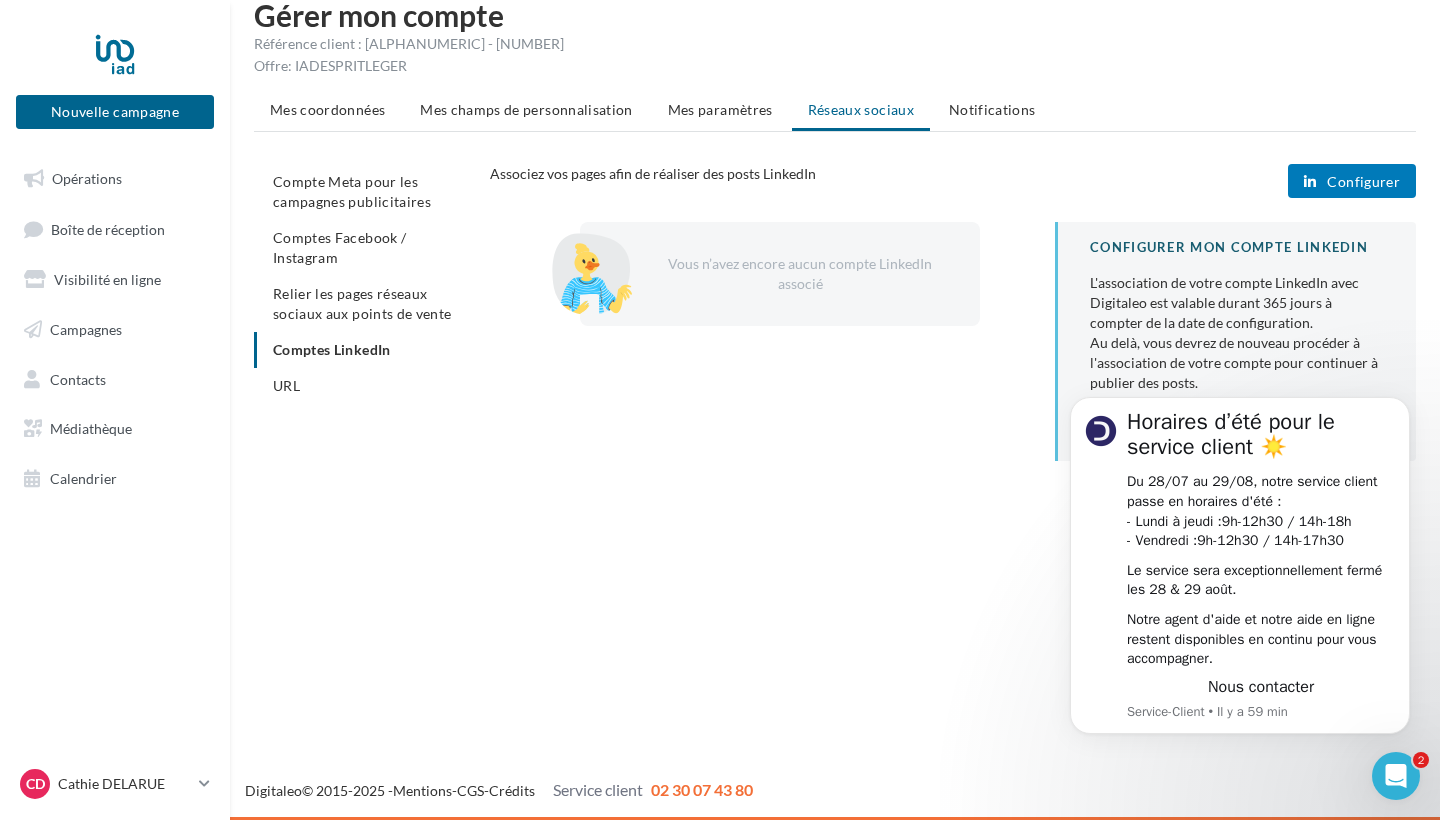 click 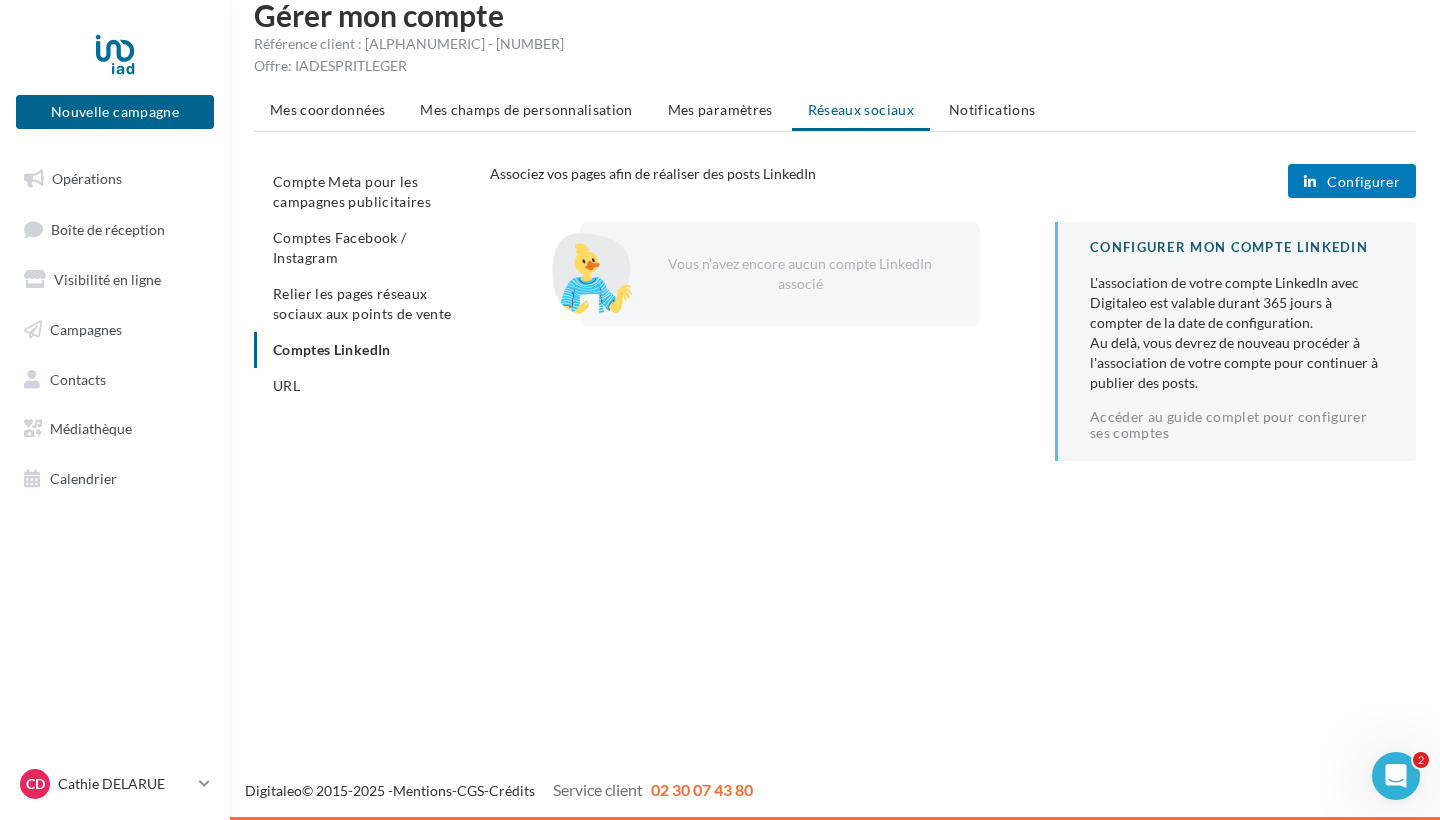 scroll, scrollTop: 0, scrollLeft: 0, axis: both 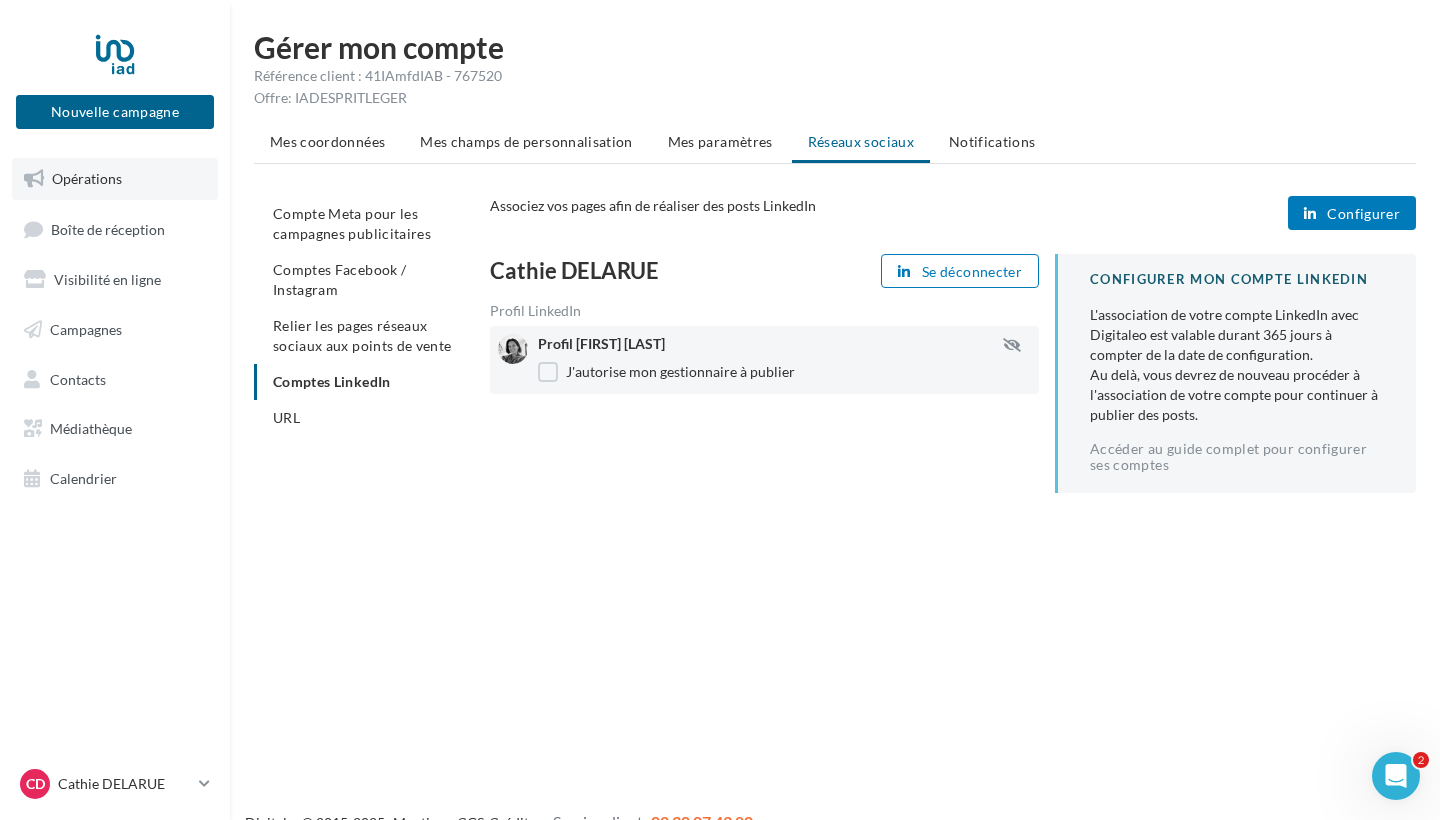 click on "Opérations" at bounding box center [87, 178] 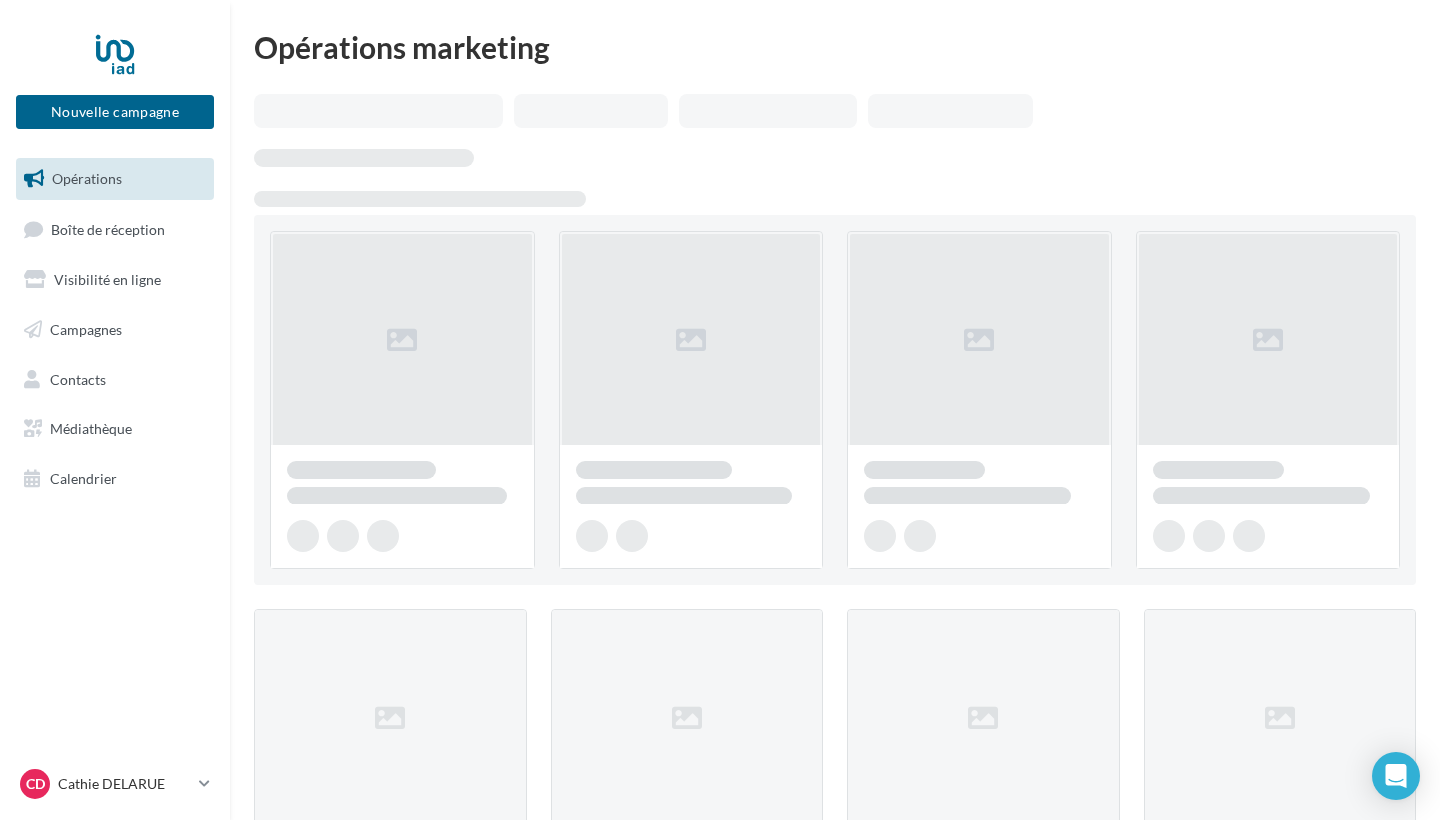 scroll, scrollTop: 0, scrollLeft: 0, axis: both 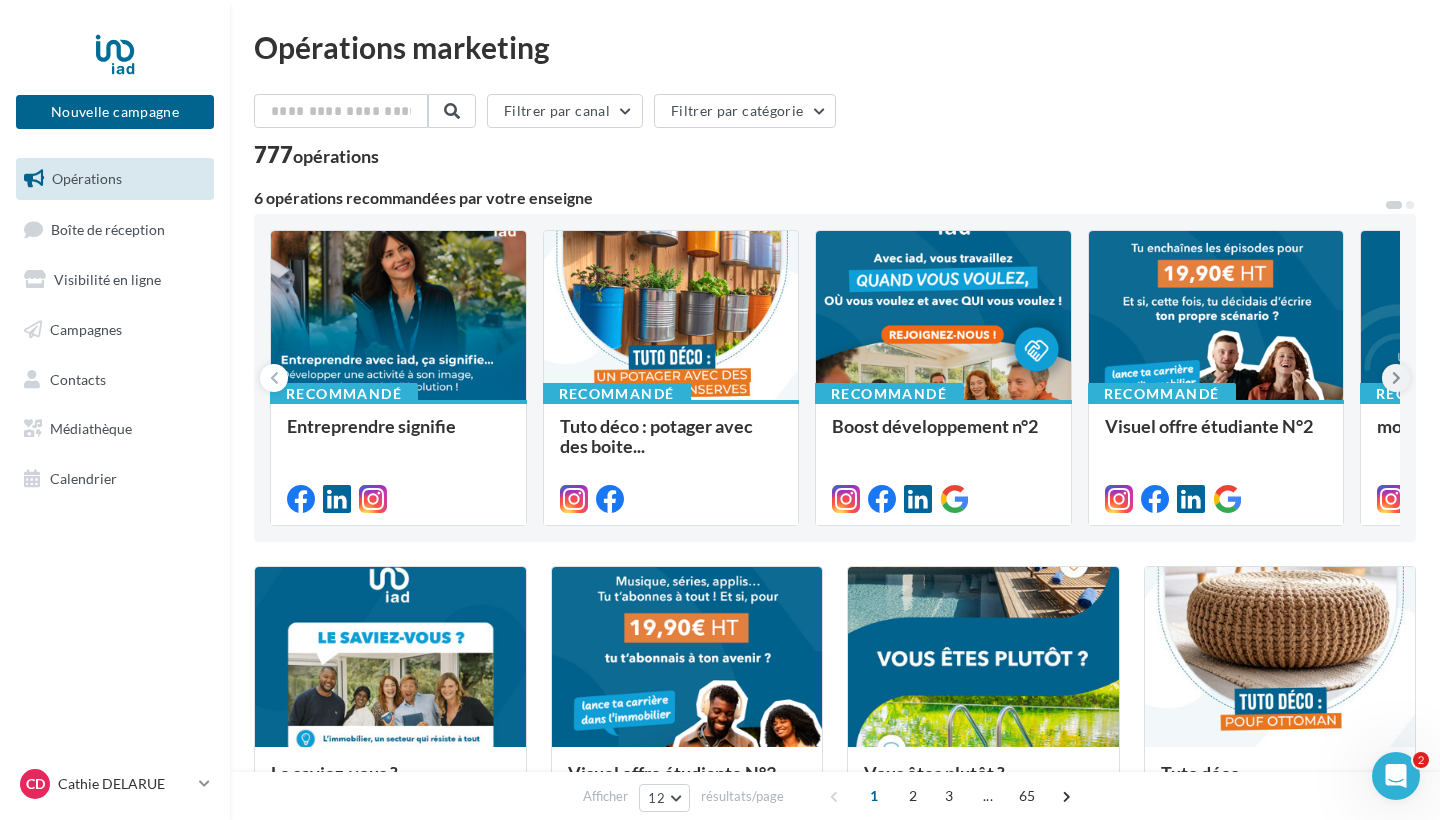 click at bounding box center (1396, 378) 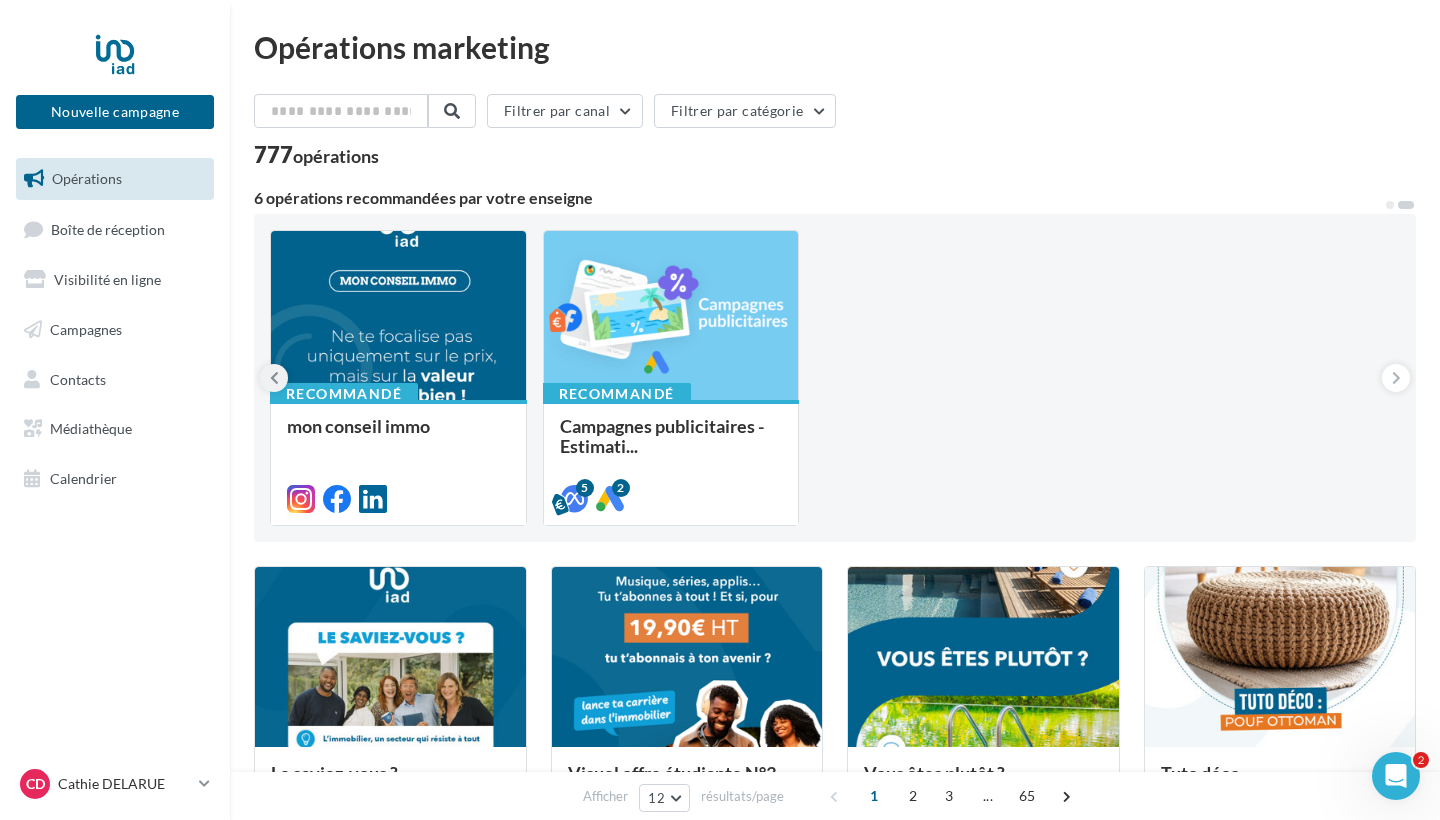 click at bounding box center (274, 378) 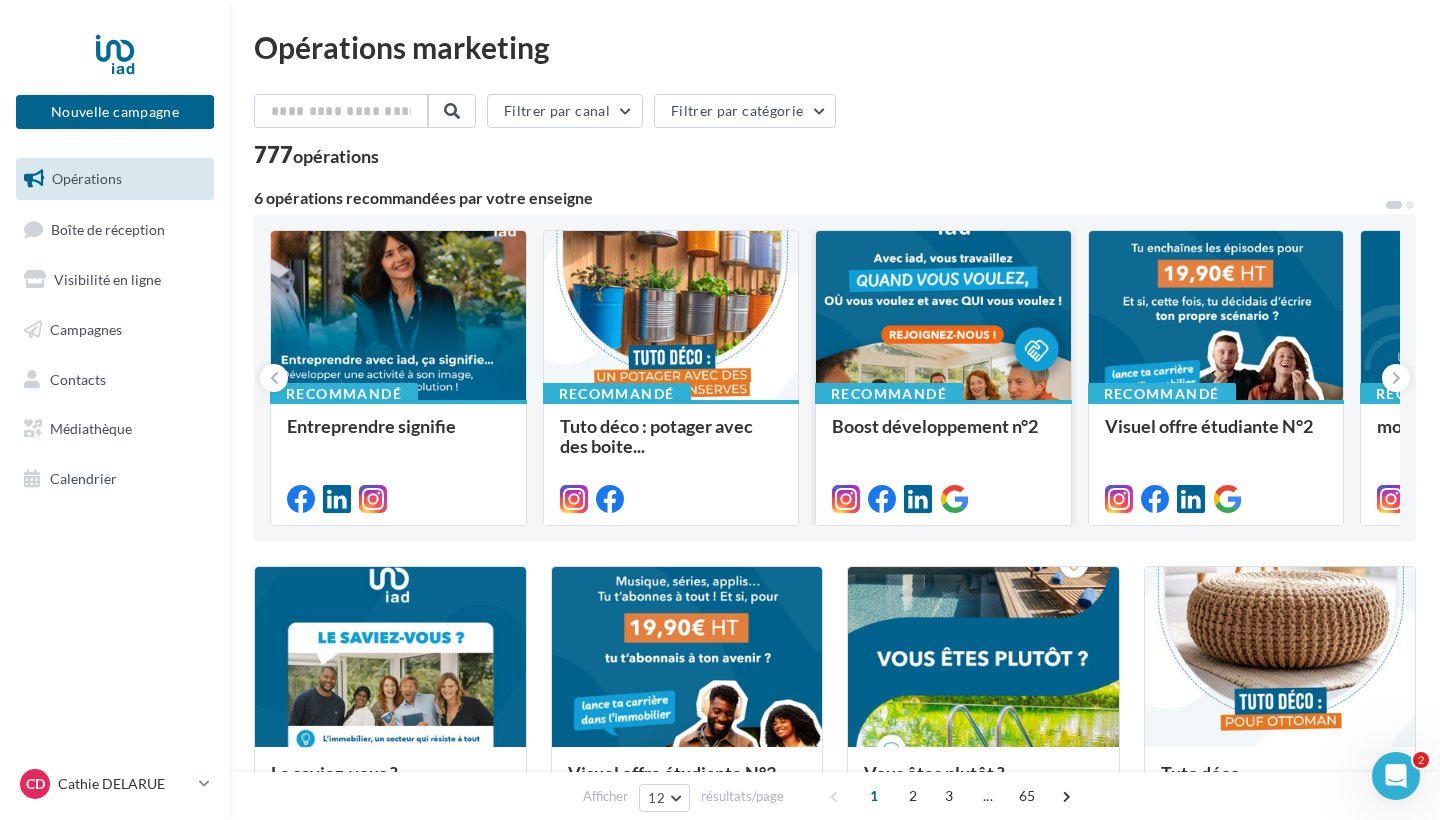 click at bounding box center (943, 316) 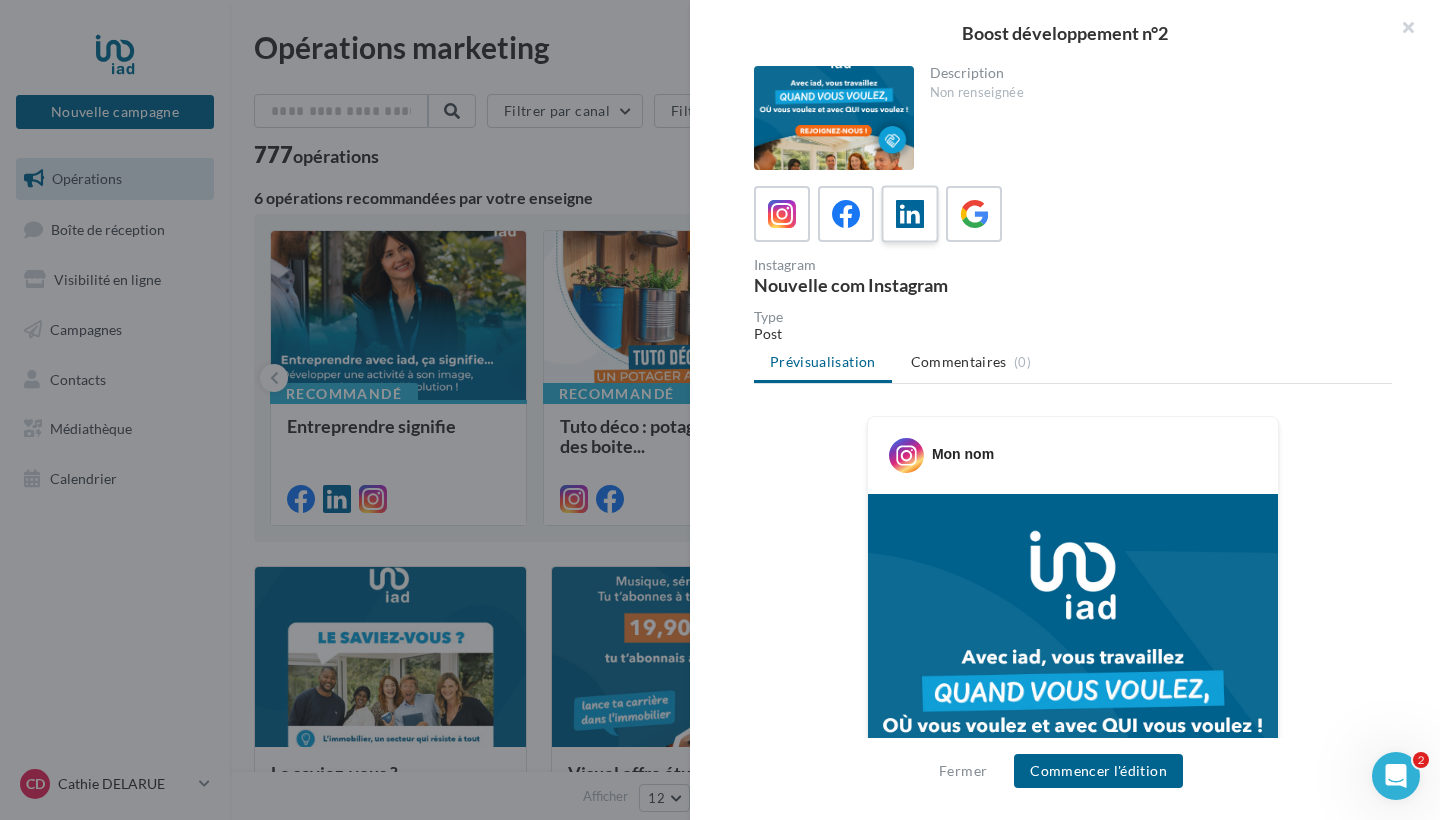 click at bounding box center (910, 214) 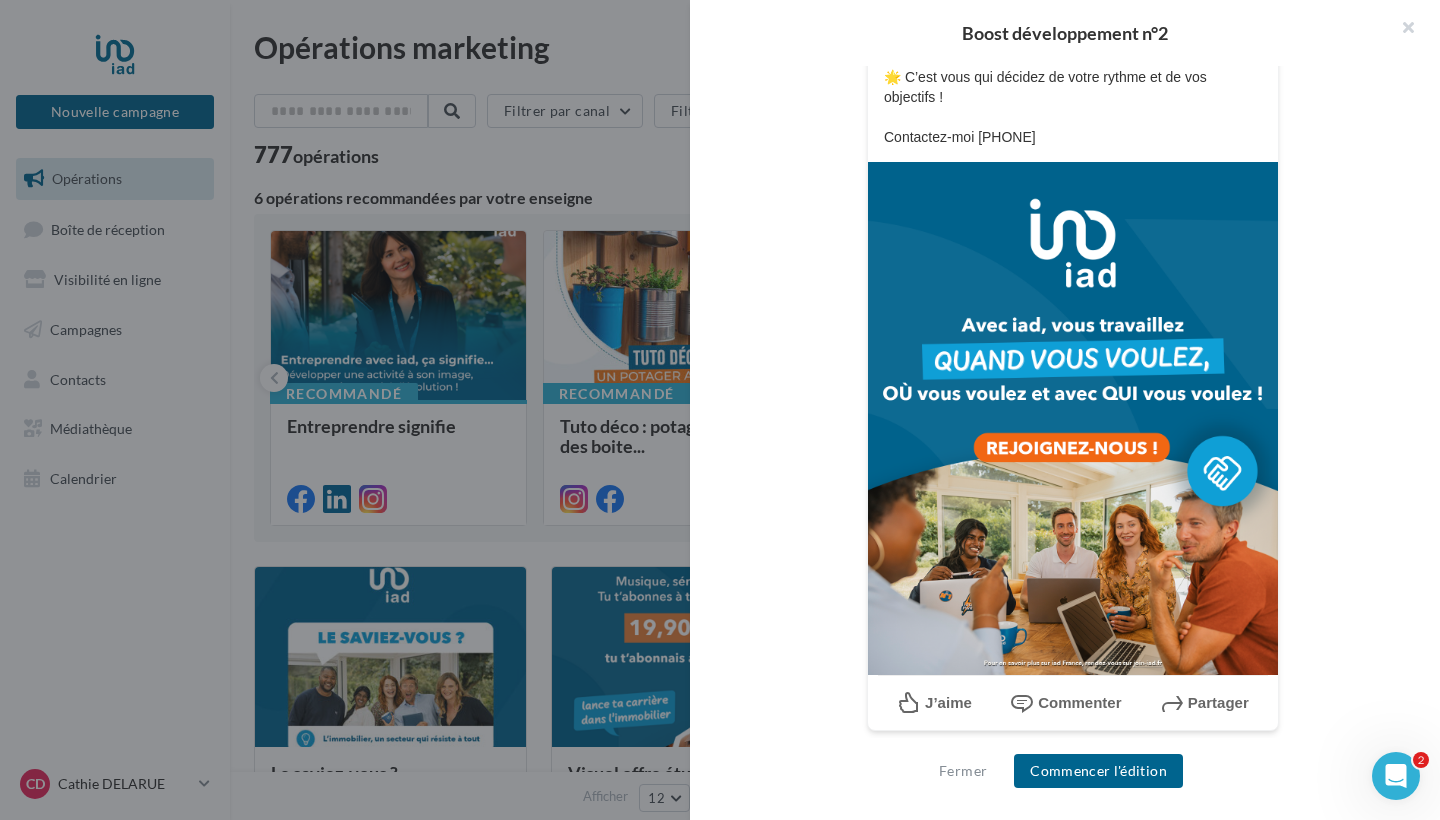 scroll, scrollTop: 563, scrollLeft: 0, axis: vertical 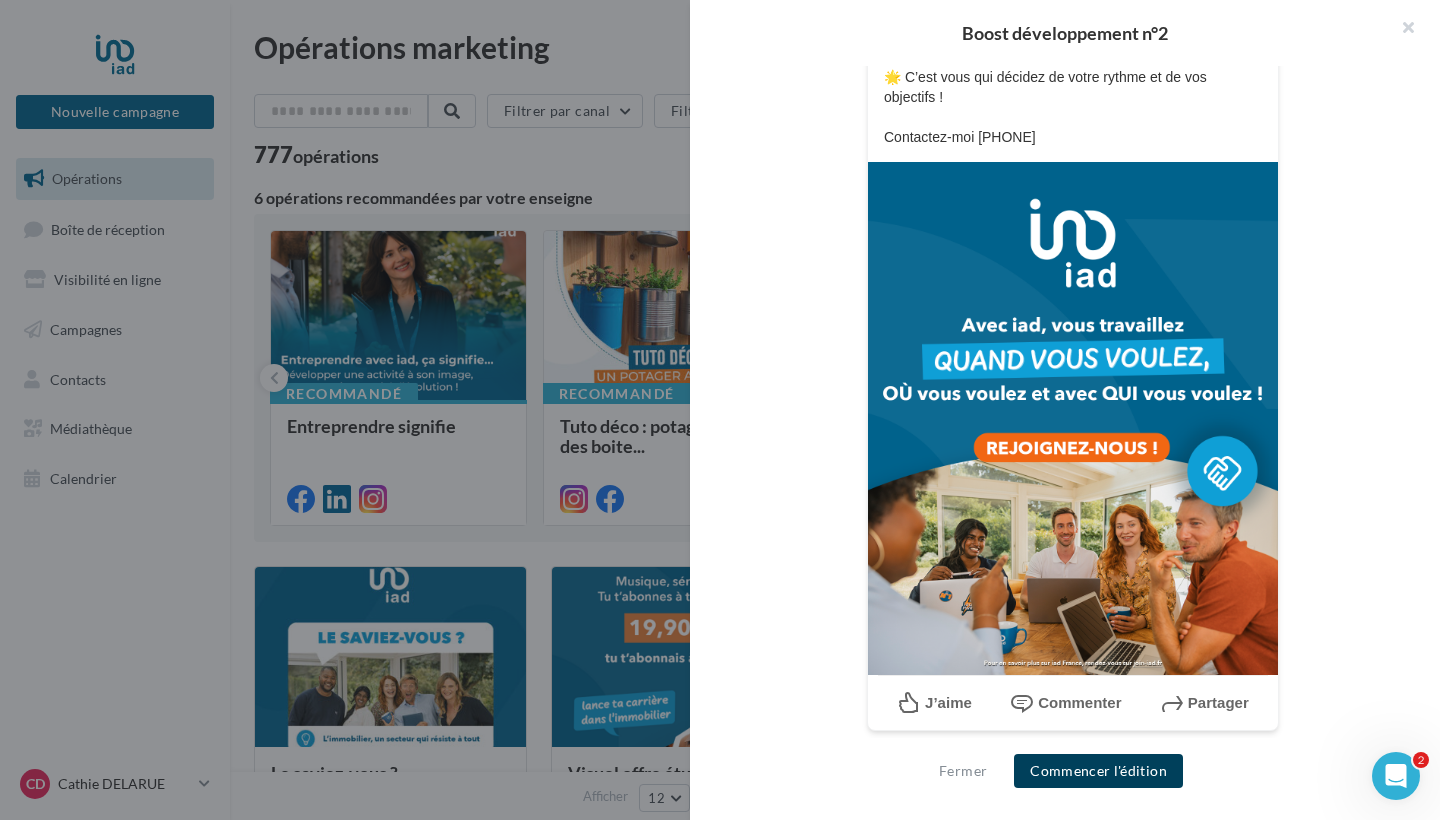 click on "Commencer l'édition" at bounding box center [1098, 771] 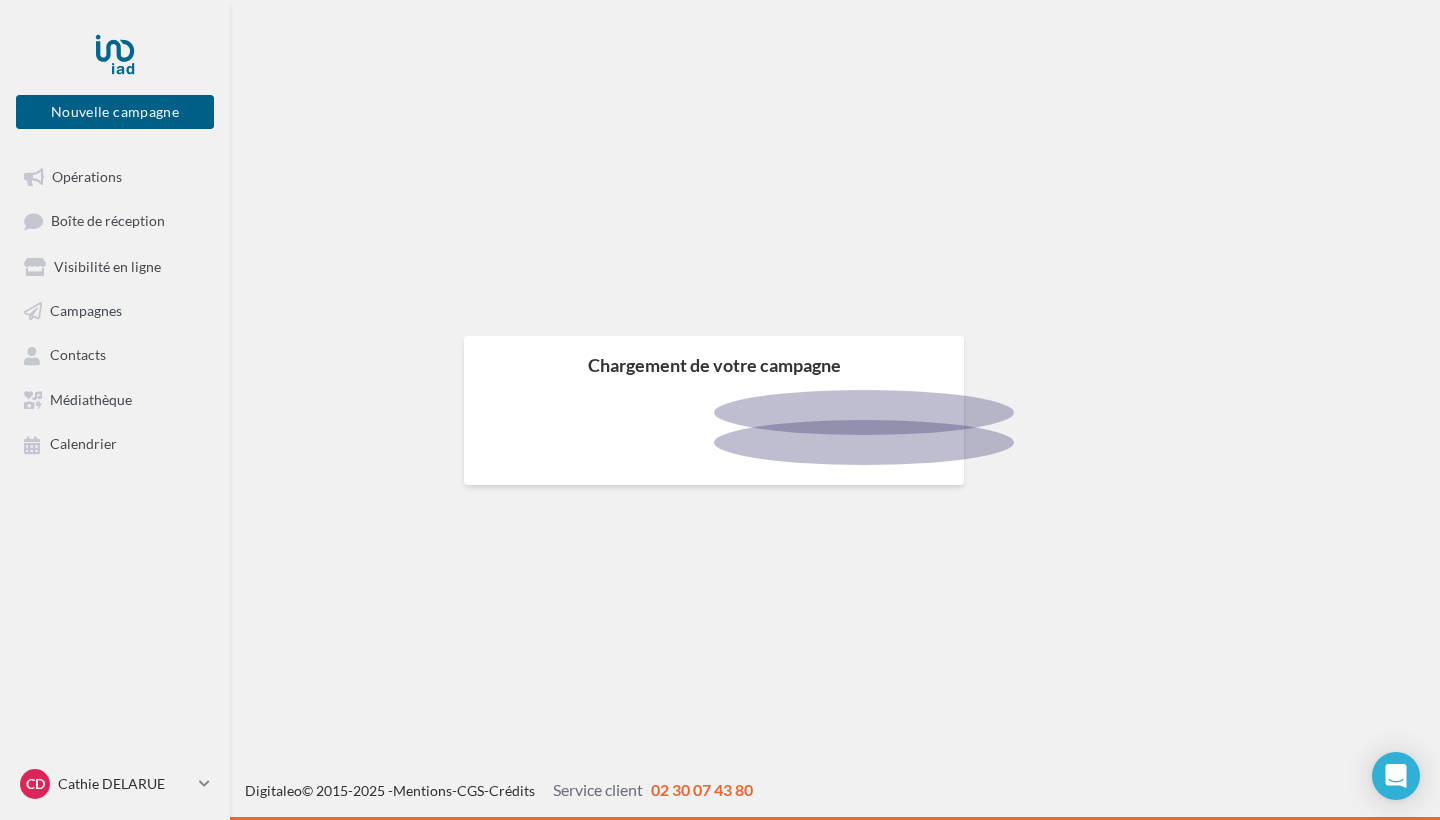 scroll, scrollTop: 0, scrollLeft: 0, axis: both 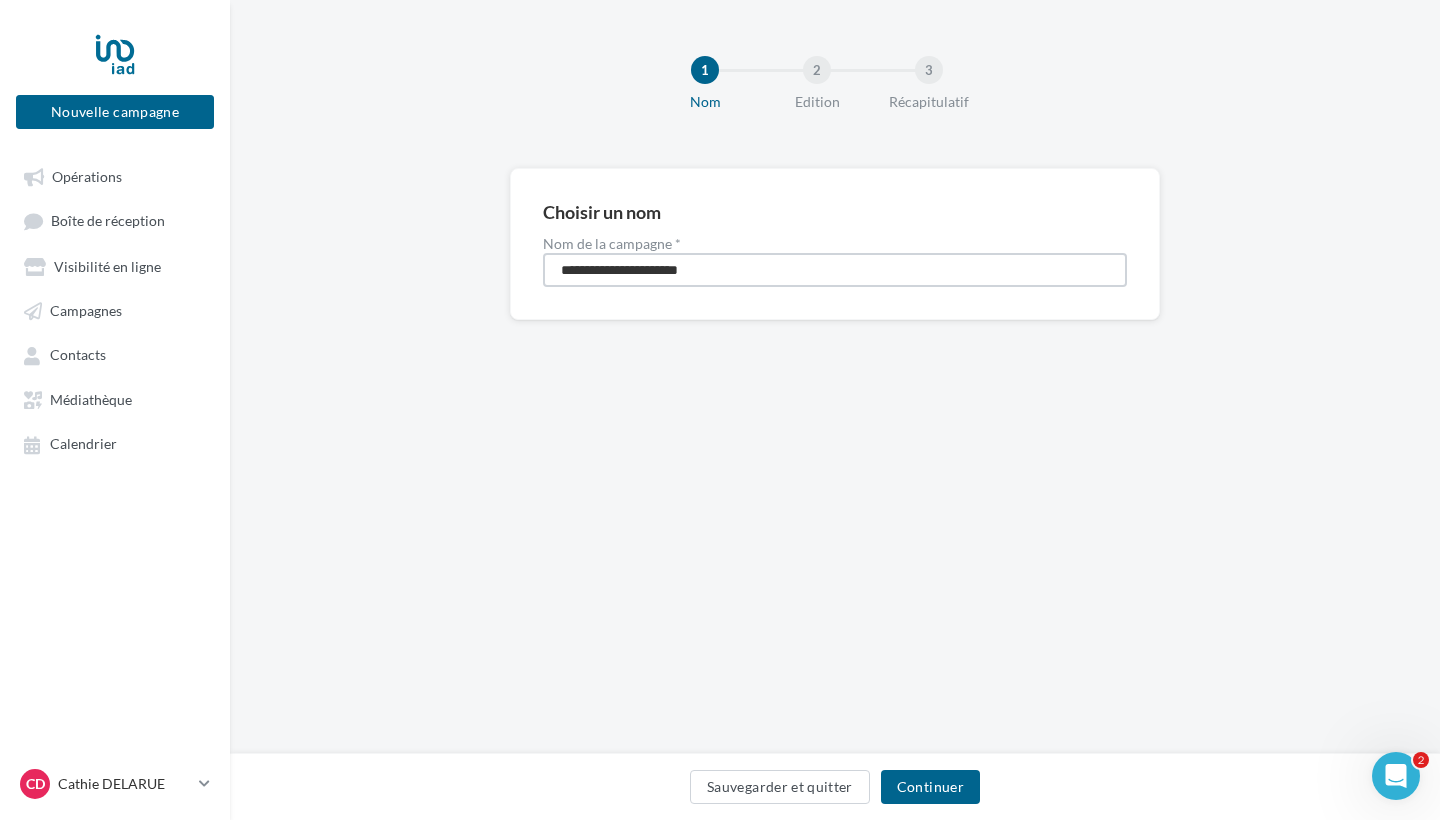 click on "**********" at bounding box center [835, 270] 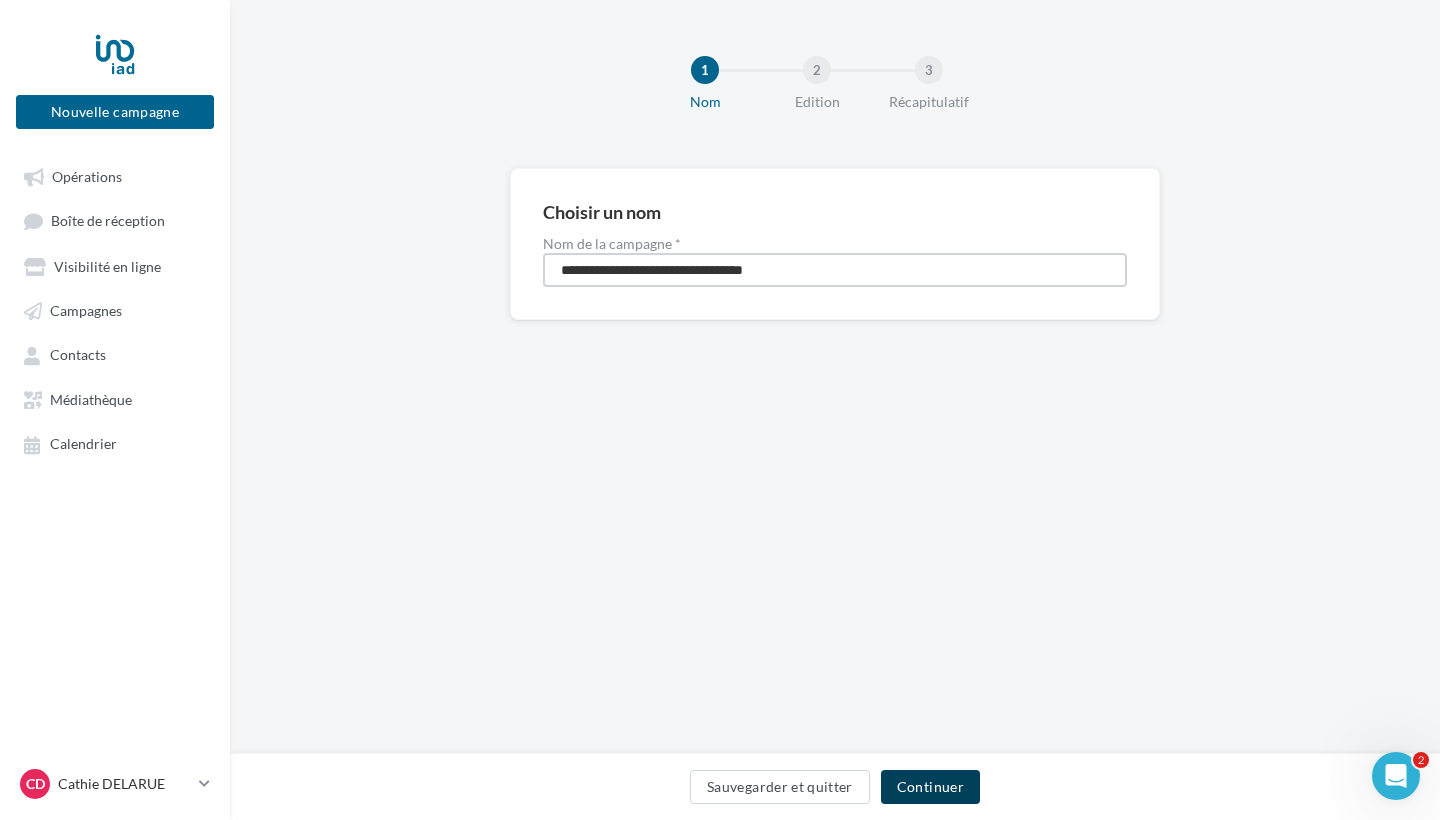 type on "**********" 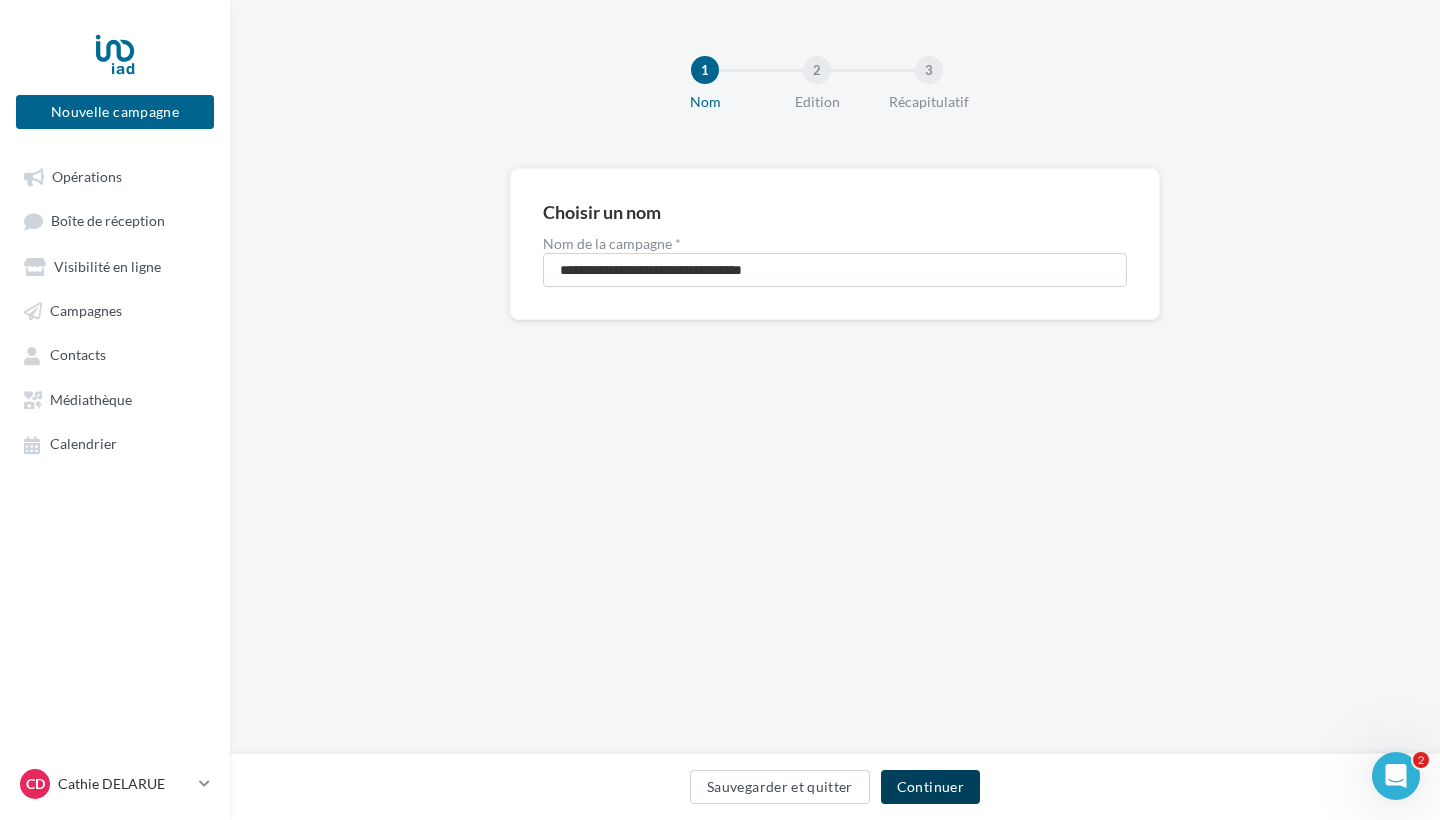 click on "Continuer" at bounding box center [930, 787] 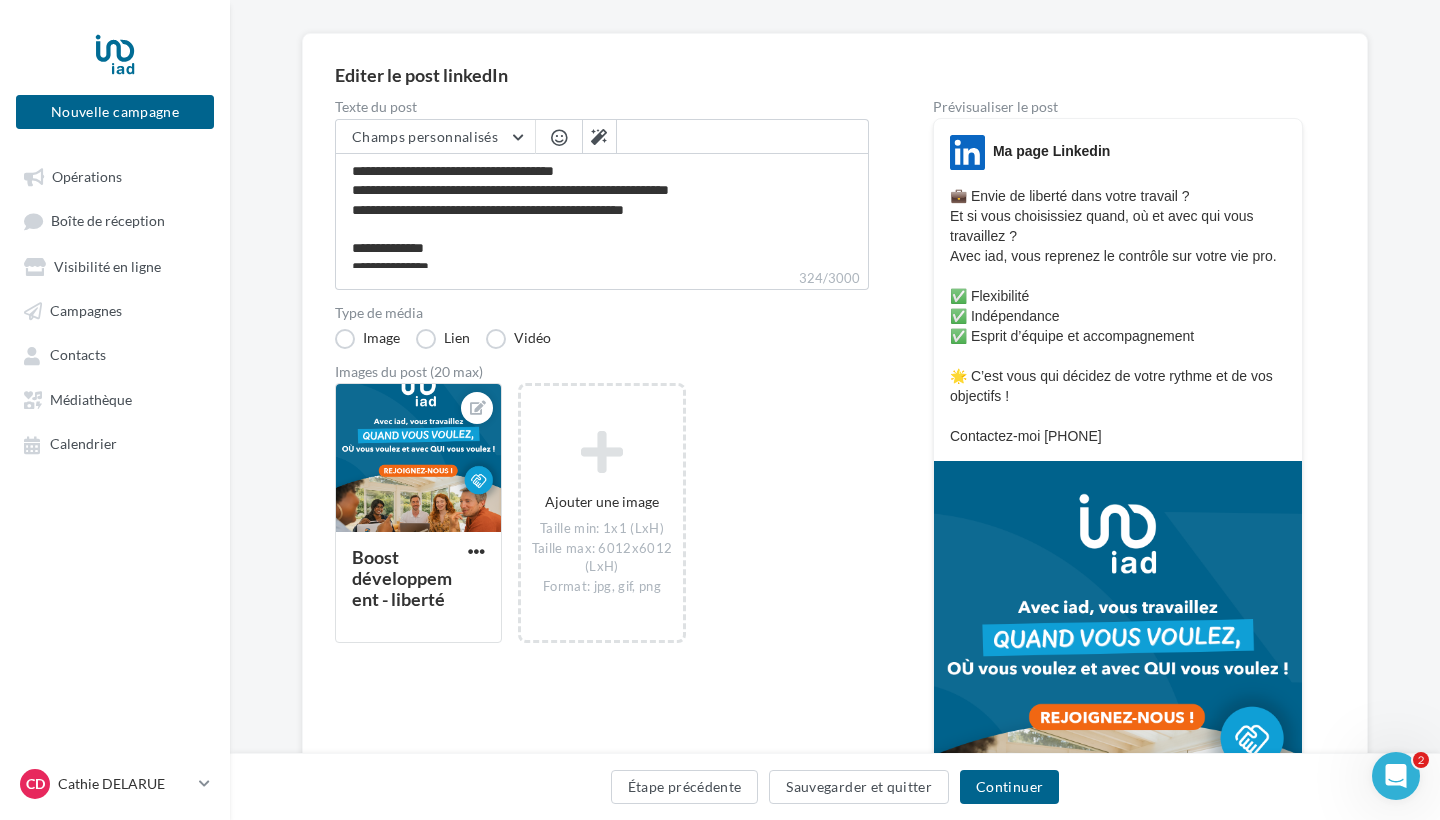 scroll, scrollTop: 138, scrollLeft: 0, axis: vertical 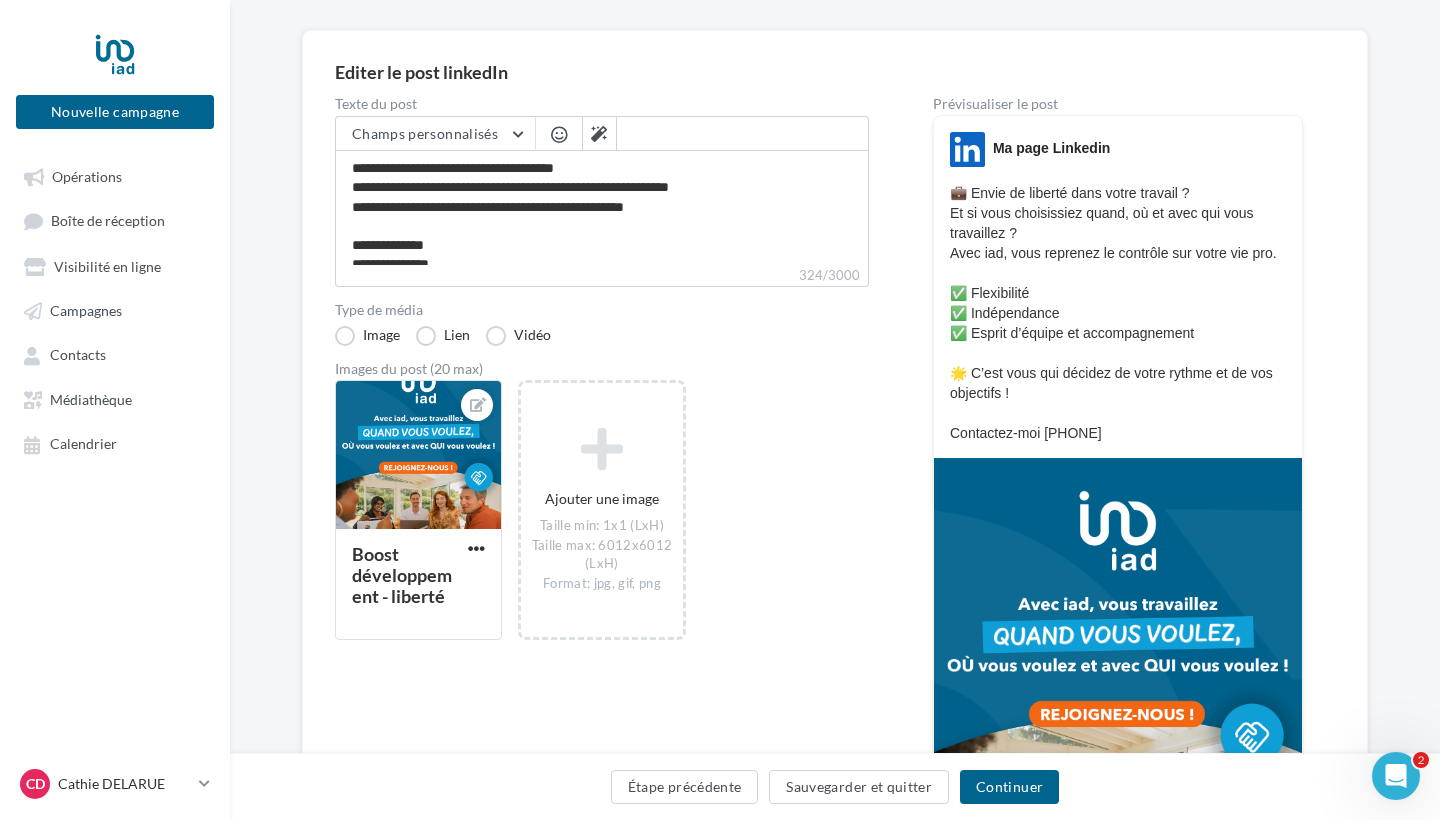 click at bounding box center (559, 134) 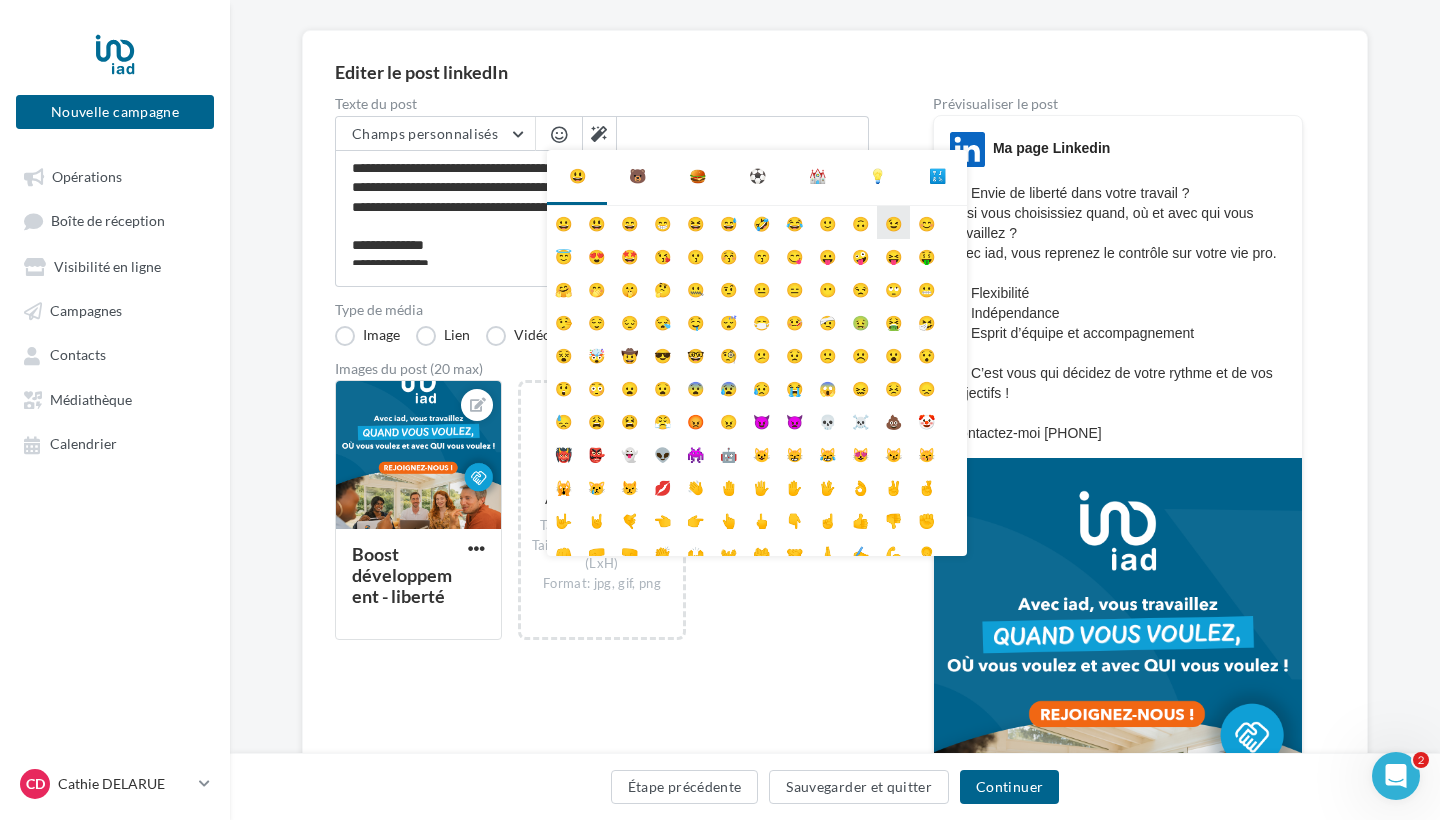 click on "😉" at bounding box center (893, 222) 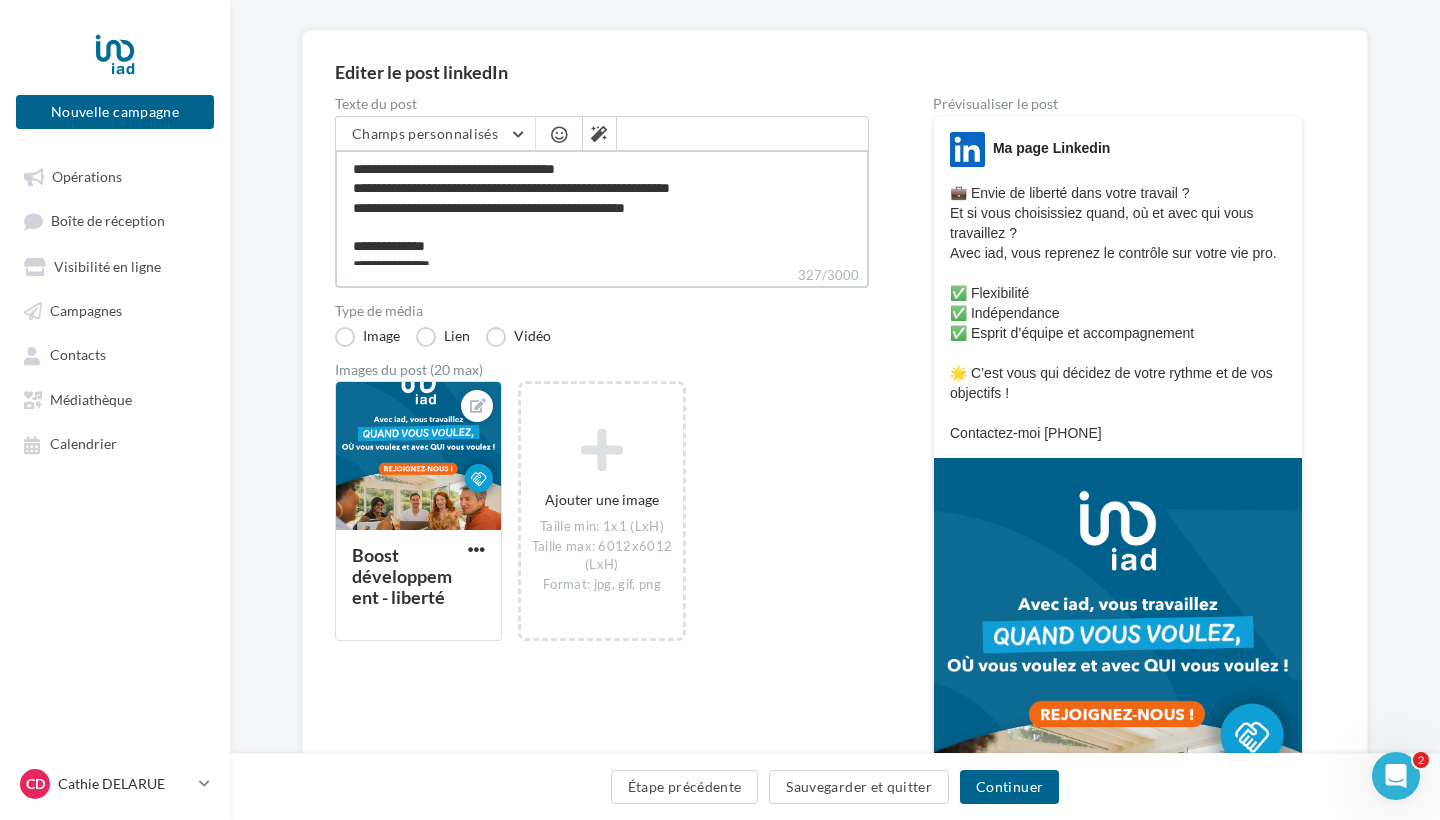 type on "**********" 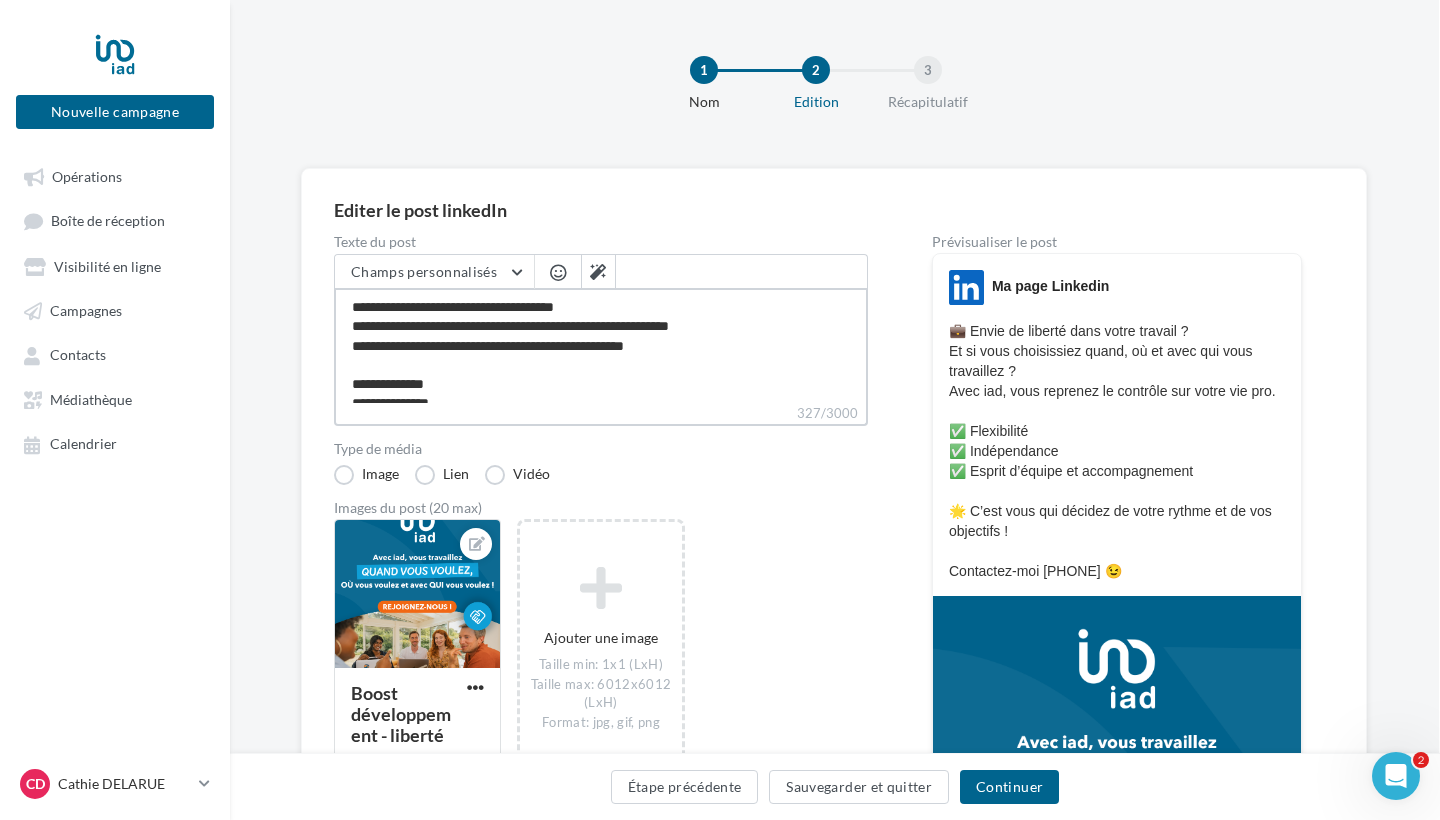 scroll, scrollTop: 0, scrollLeft: 1, axis: horizontal 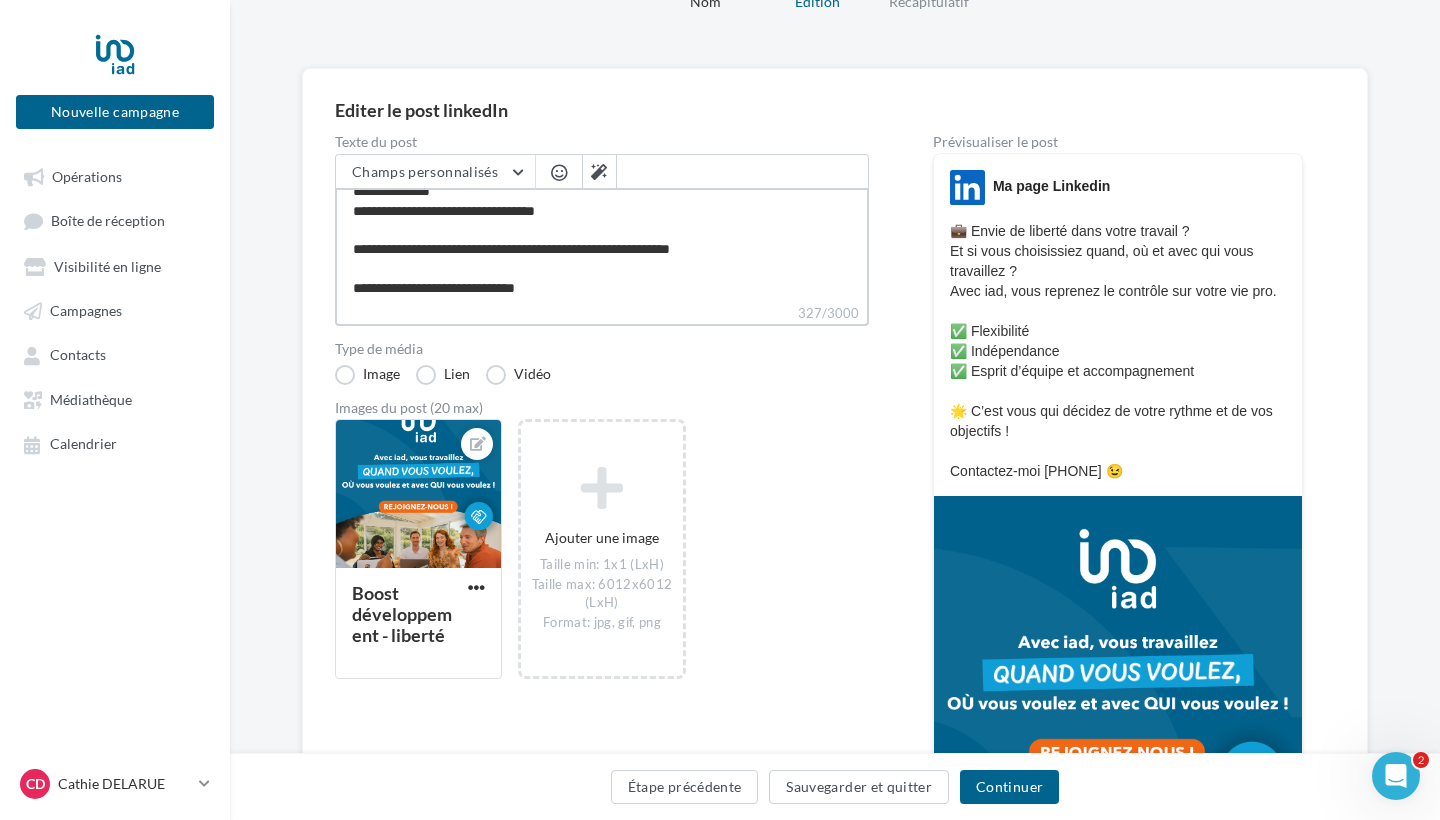 type on "**********" 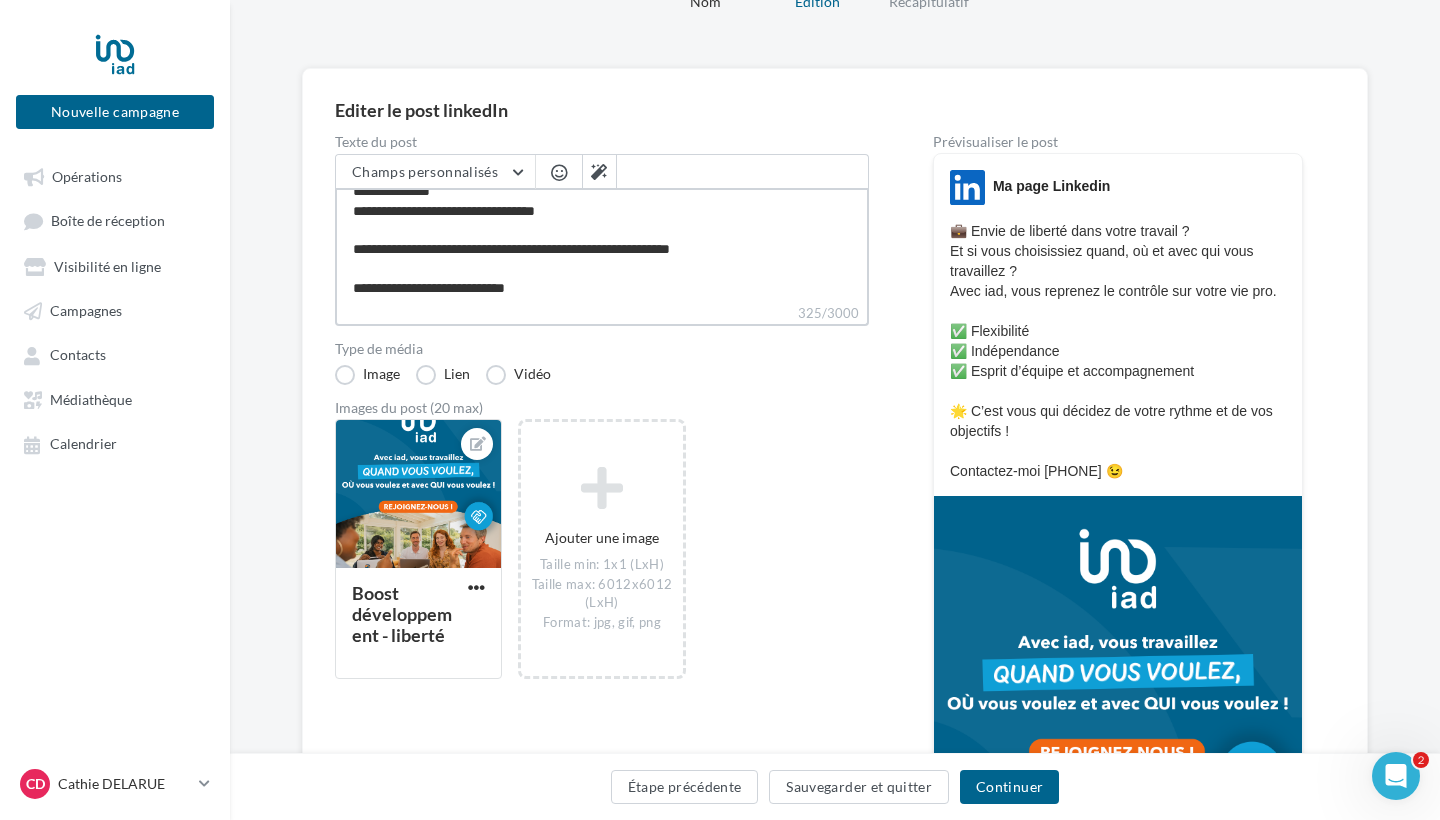 type on "**********" 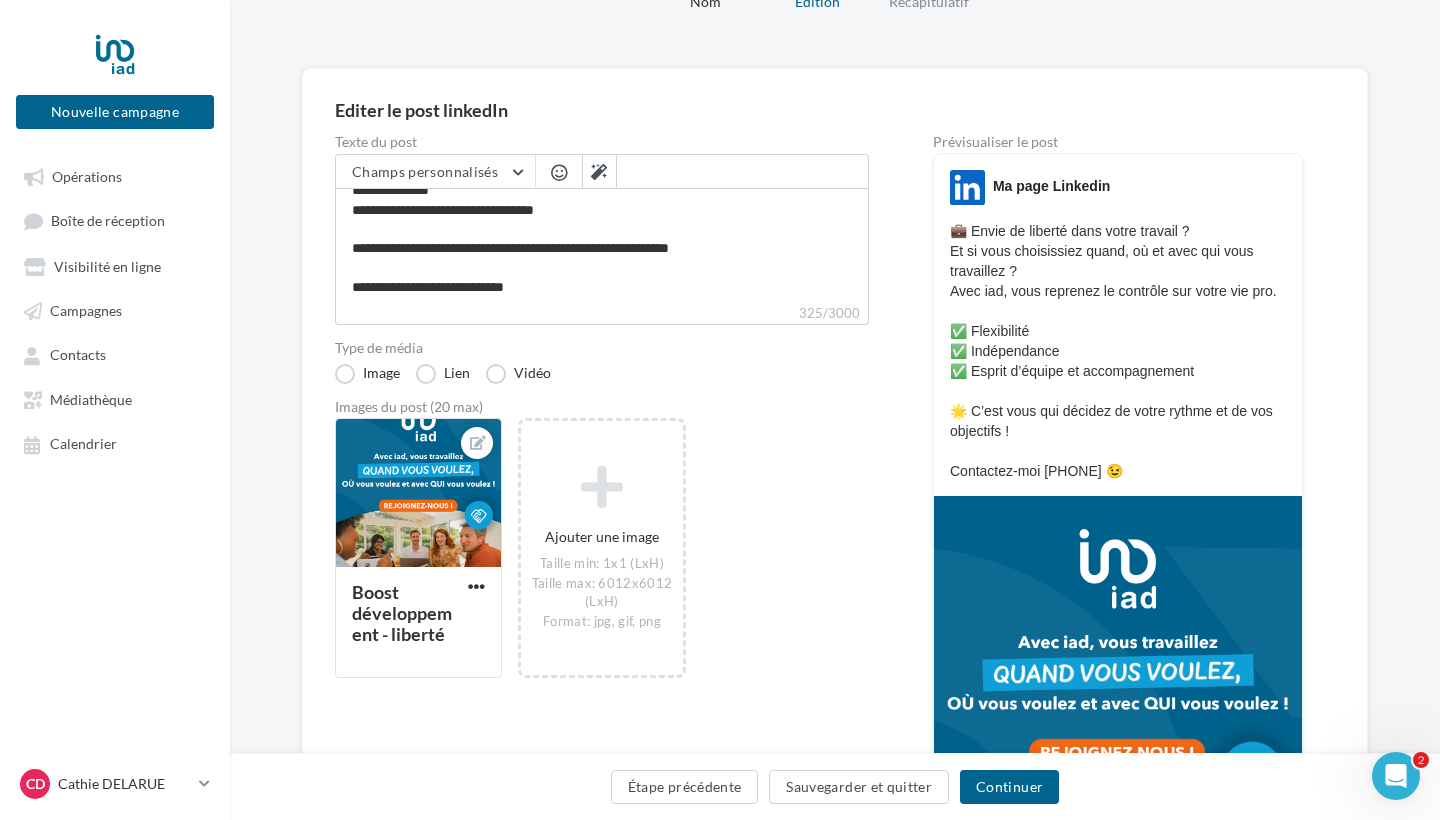 scroll, scrollTop: 111, scrollLeft: 0, axis: vertical 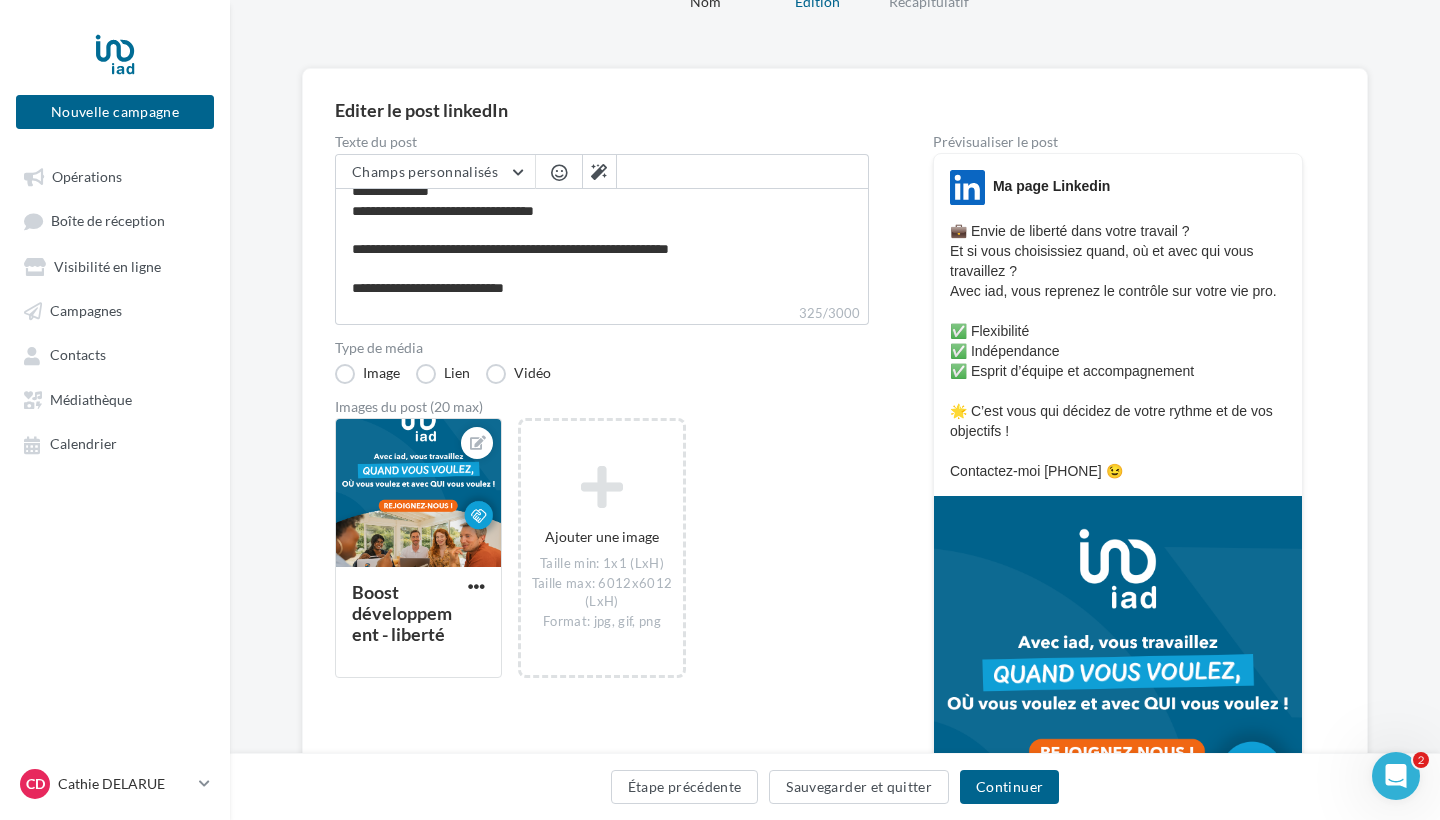 click on "Boost développement - liberté
Ajouter une image     Taille min: 1x1 (LxH)   Taille max: 6012x6012 (LxH)   Format: jpg, gif, png" at bounding box center [610, 558] 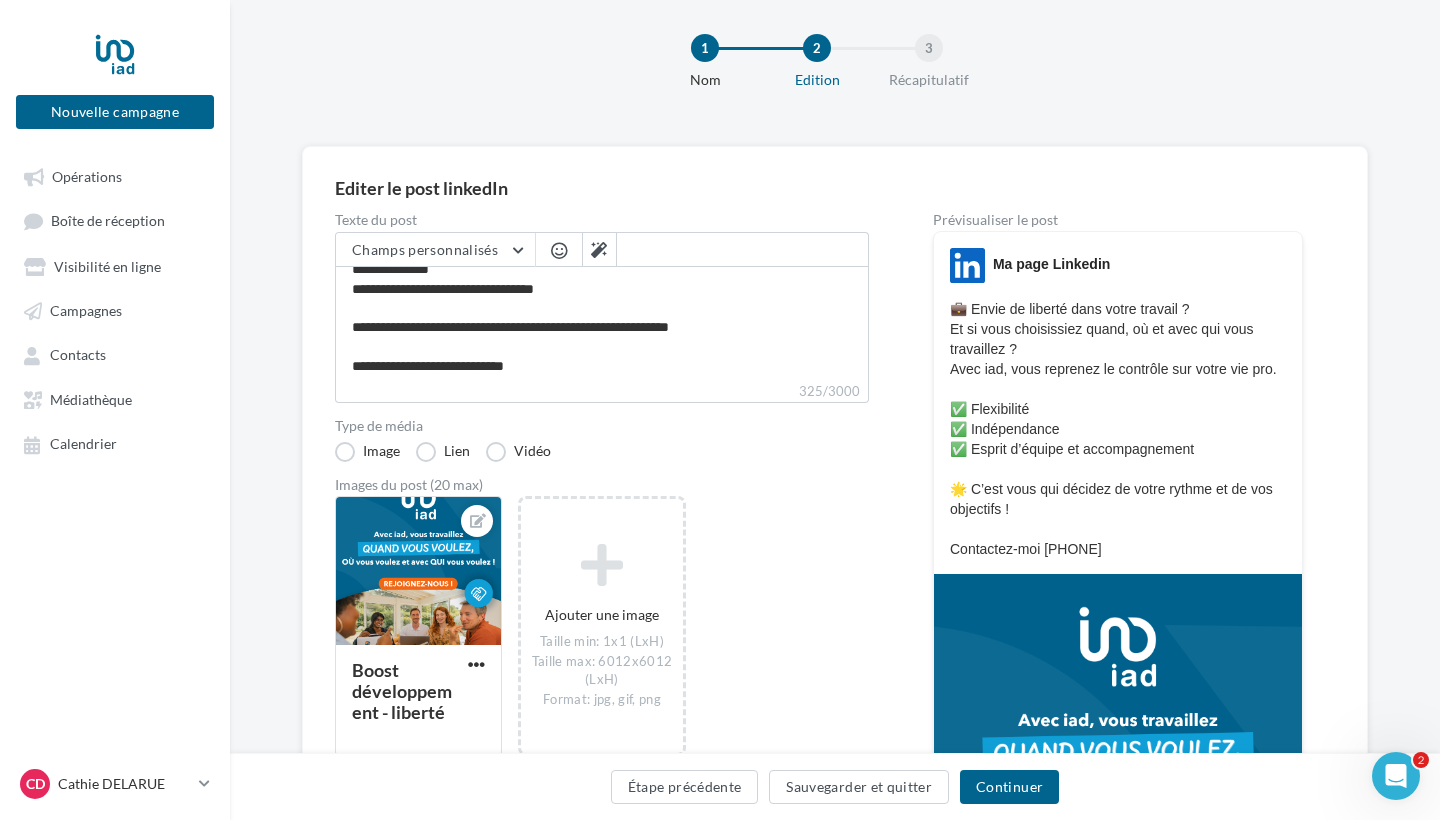 scroll, scrollTop: 19, scrollLeft: 0, axis: vertical 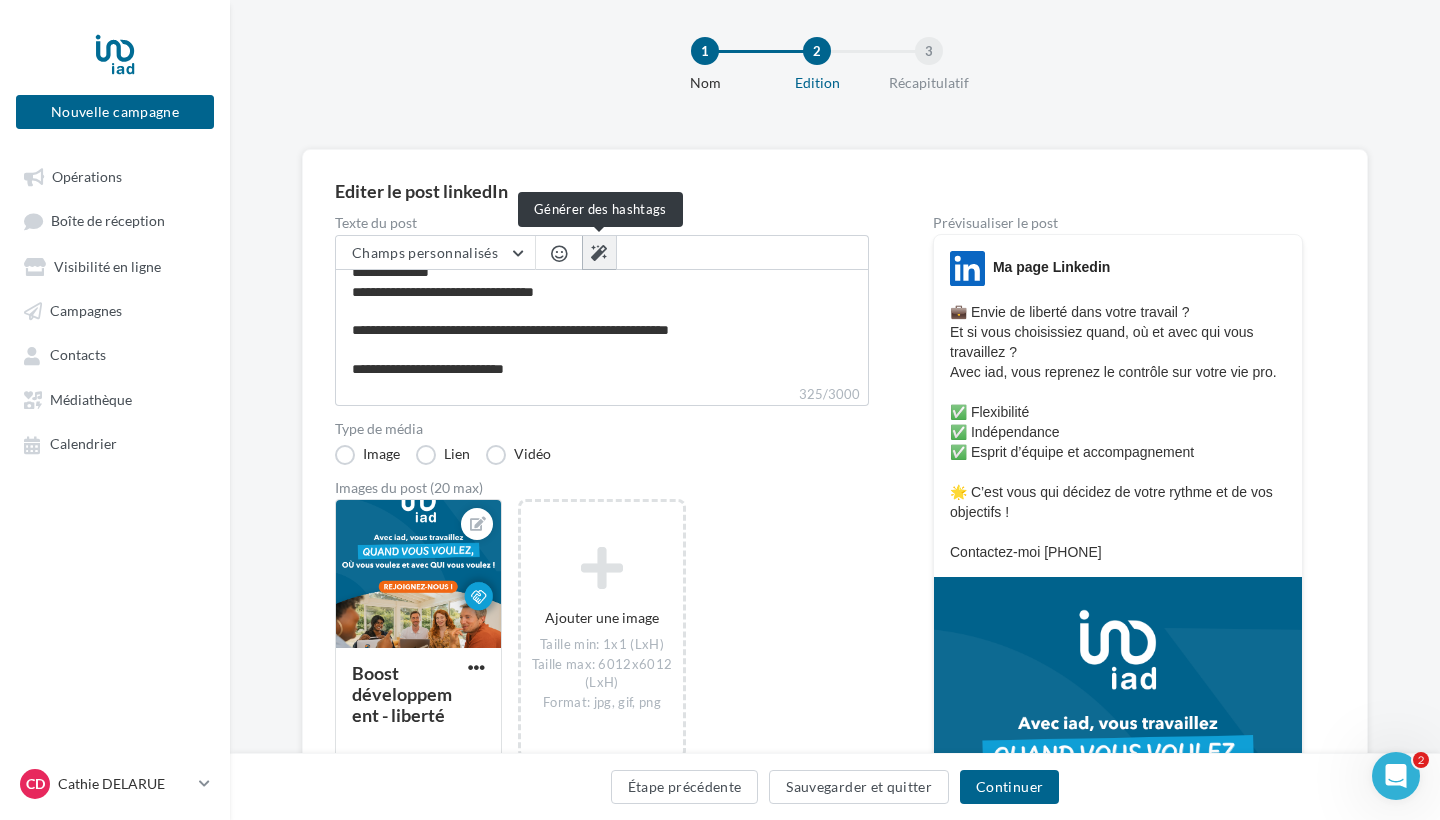 click at bounding box center (599, 253) 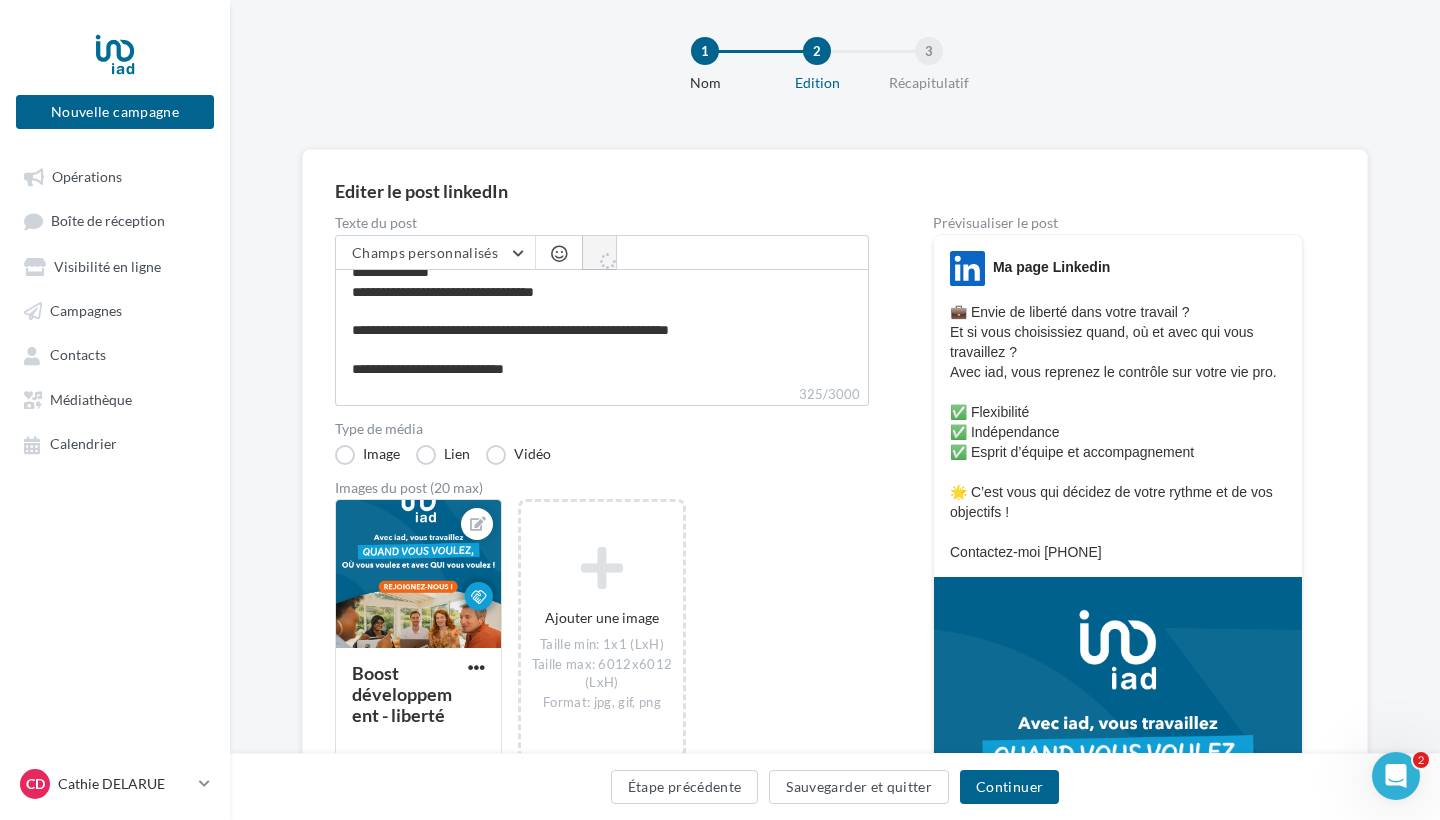 type on "**********" 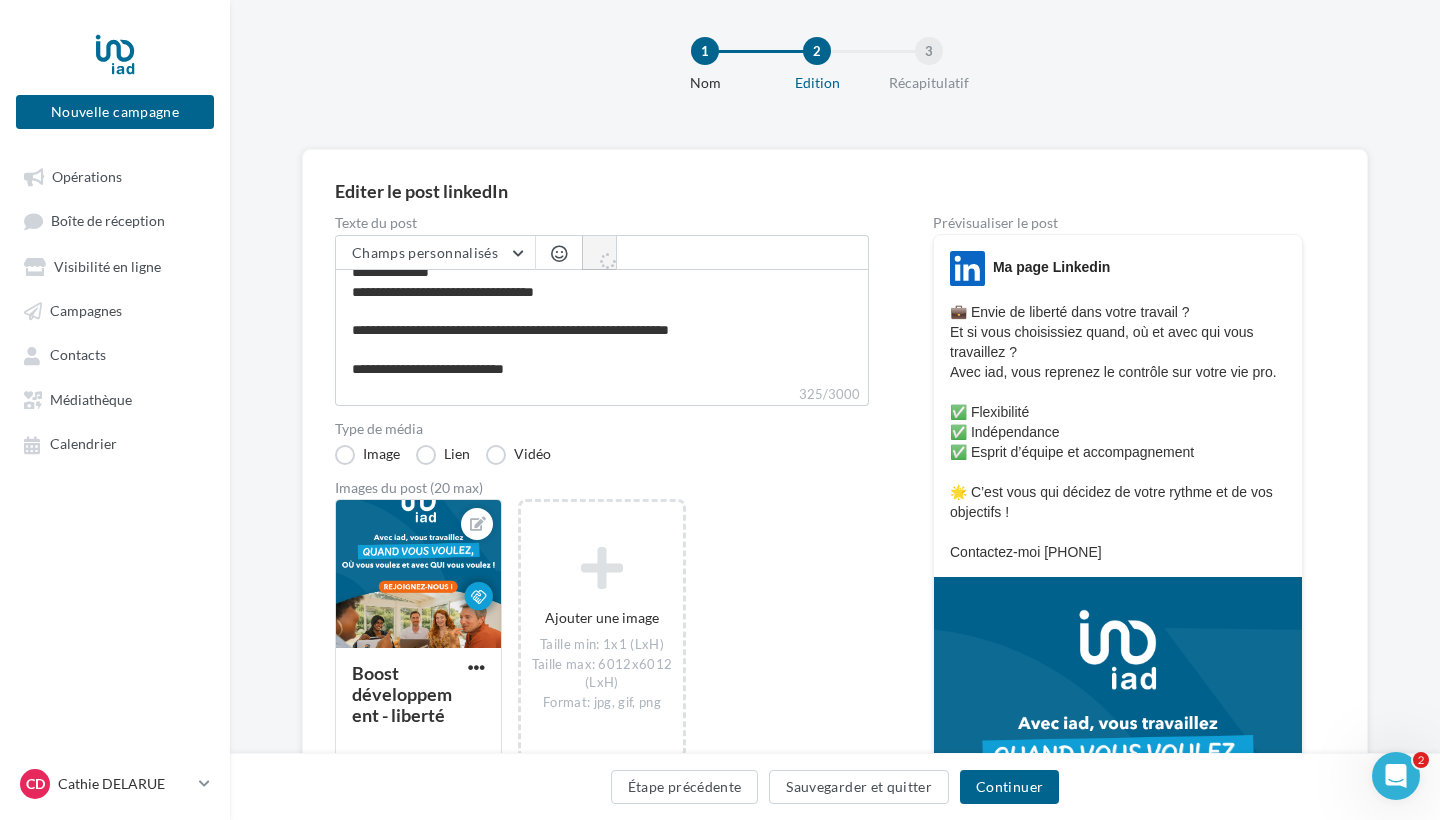 type on "**********" 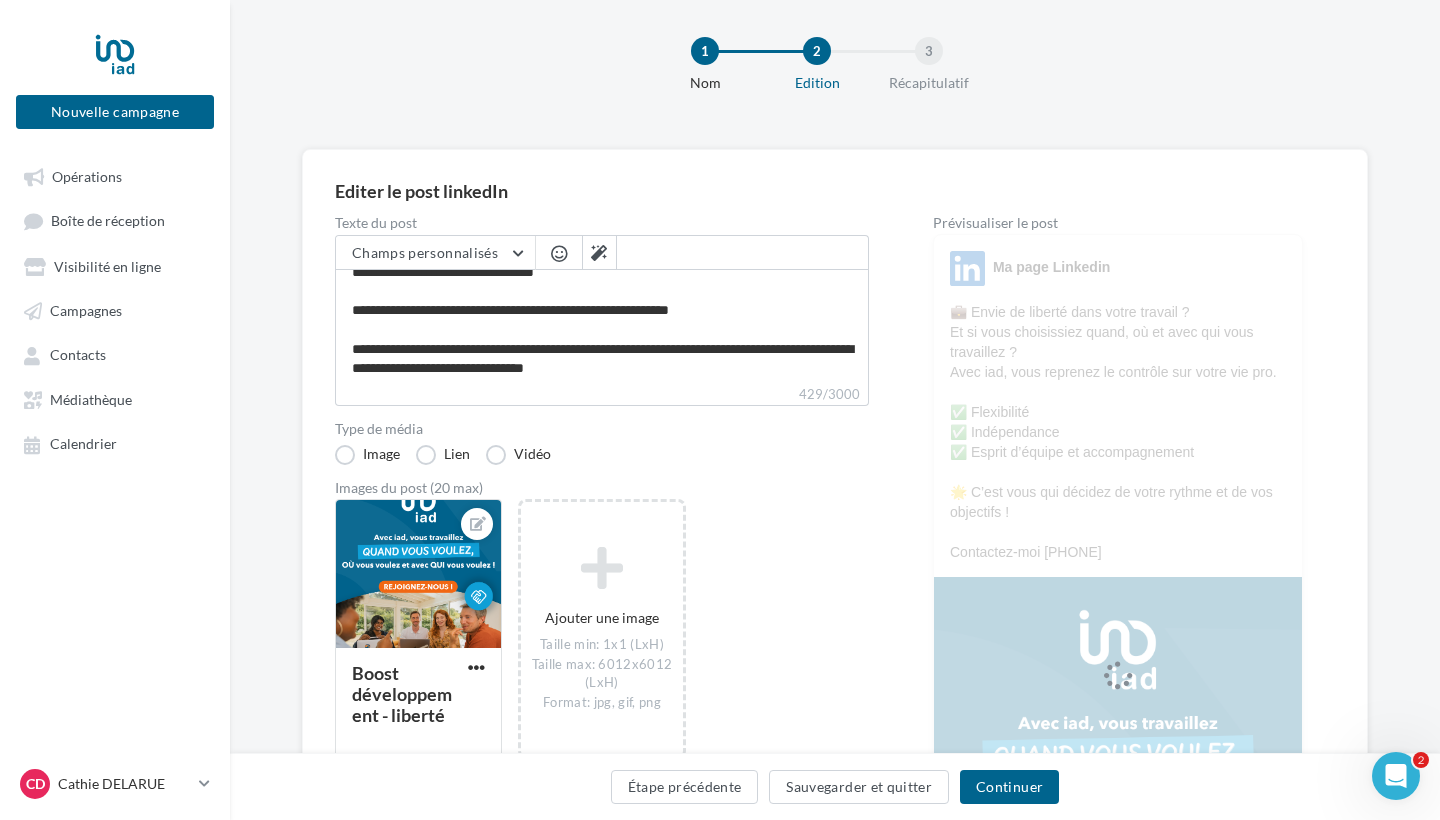 scroll, scrollTop: 130, scrollLeft: 0, axis: vertical 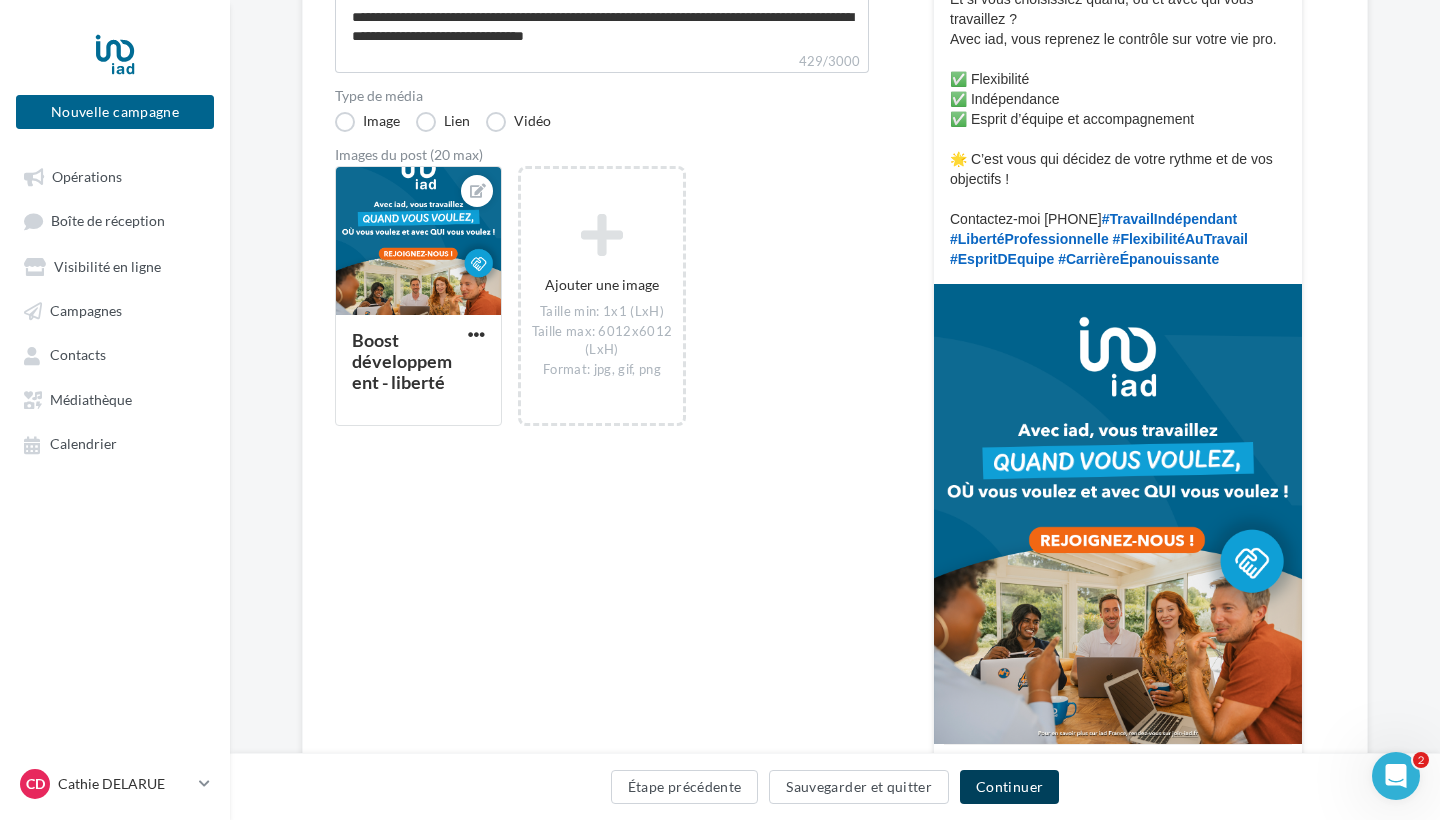 click on "Continuer" at bounding box center [1009, 787] 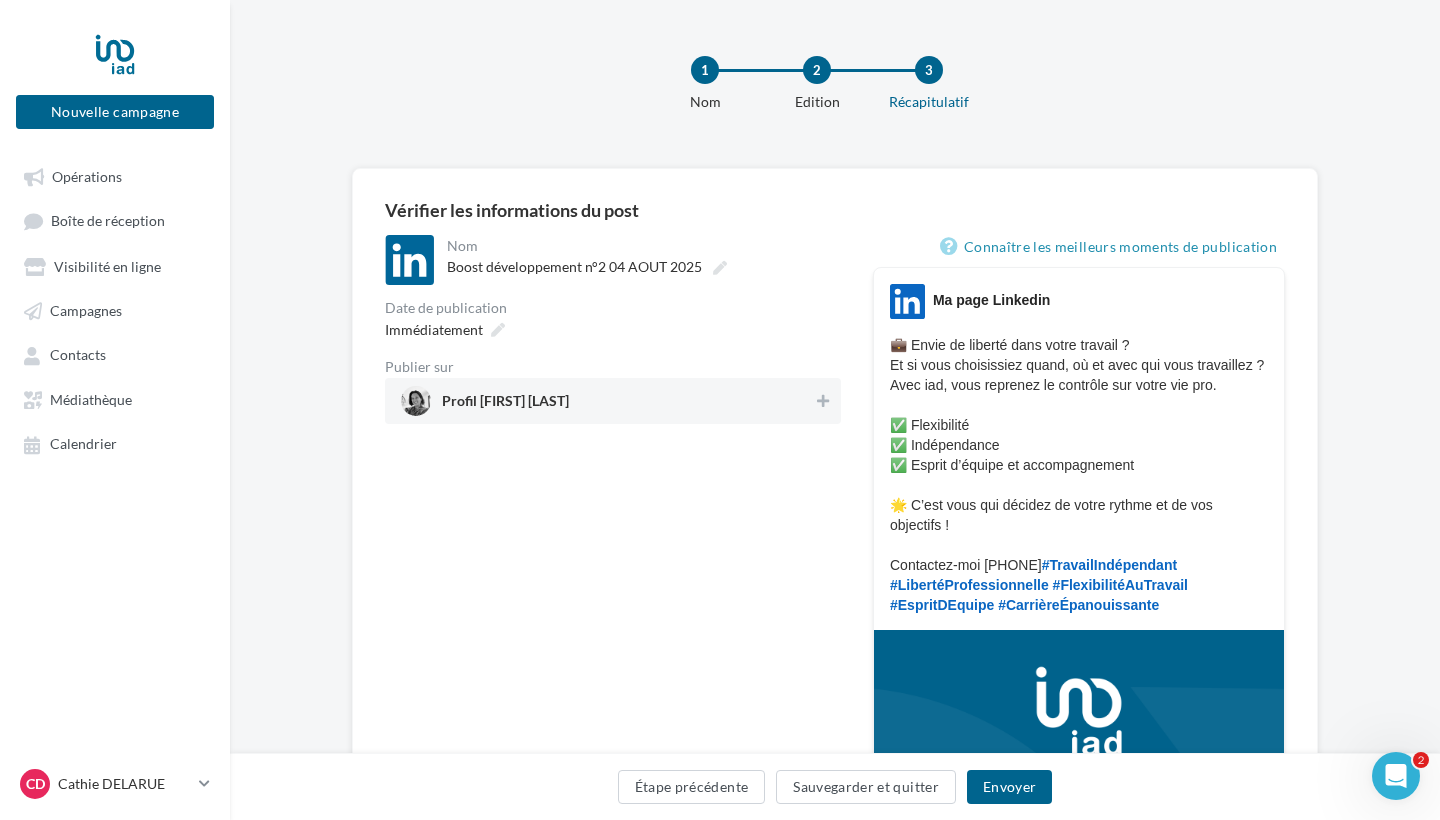 scroll, scrollTop: 0, scrollLeft: 0, axis: both 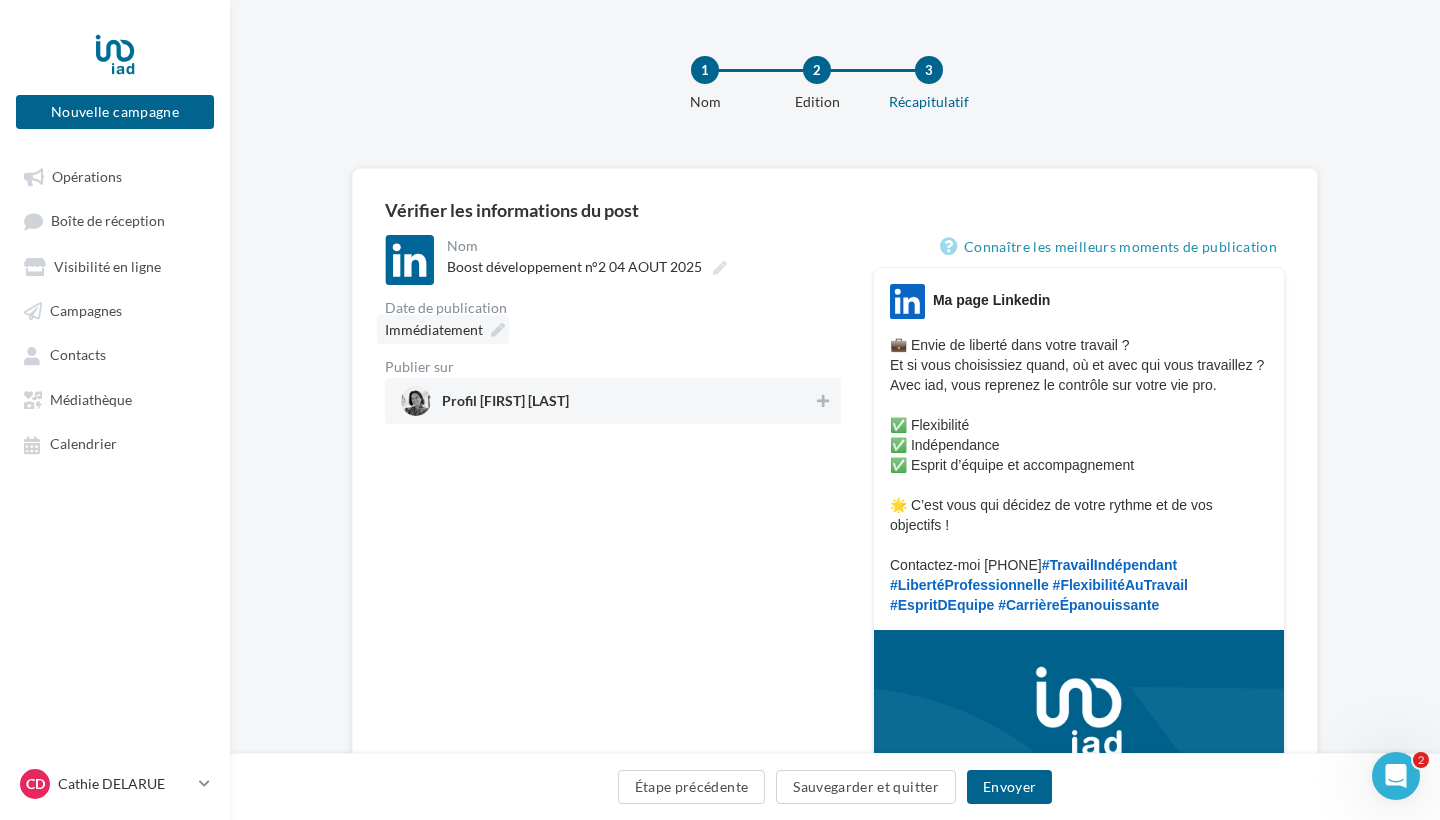 click at bounding box center [498, 330] 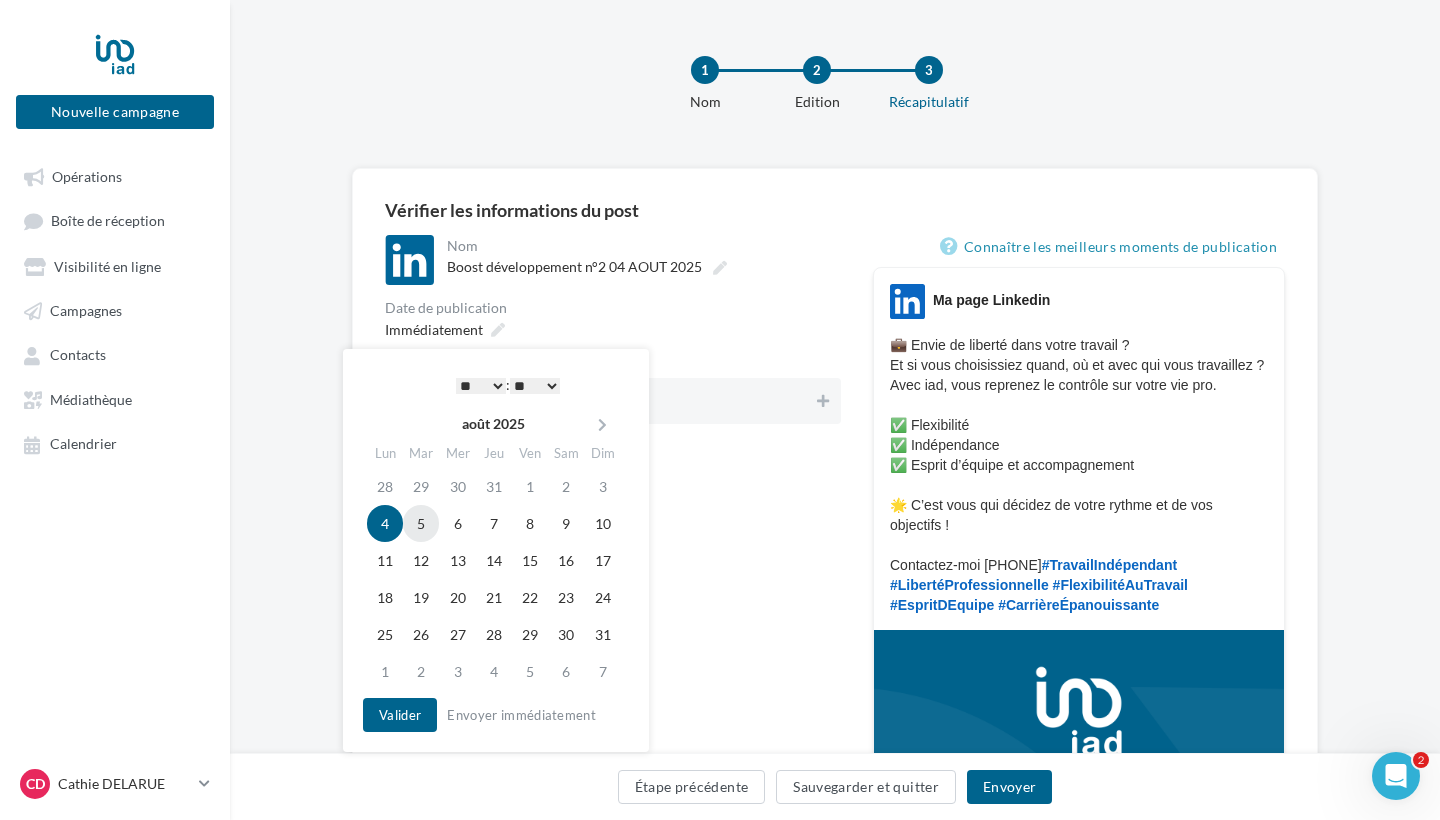 click on "5" at bounding box center [421, 523] 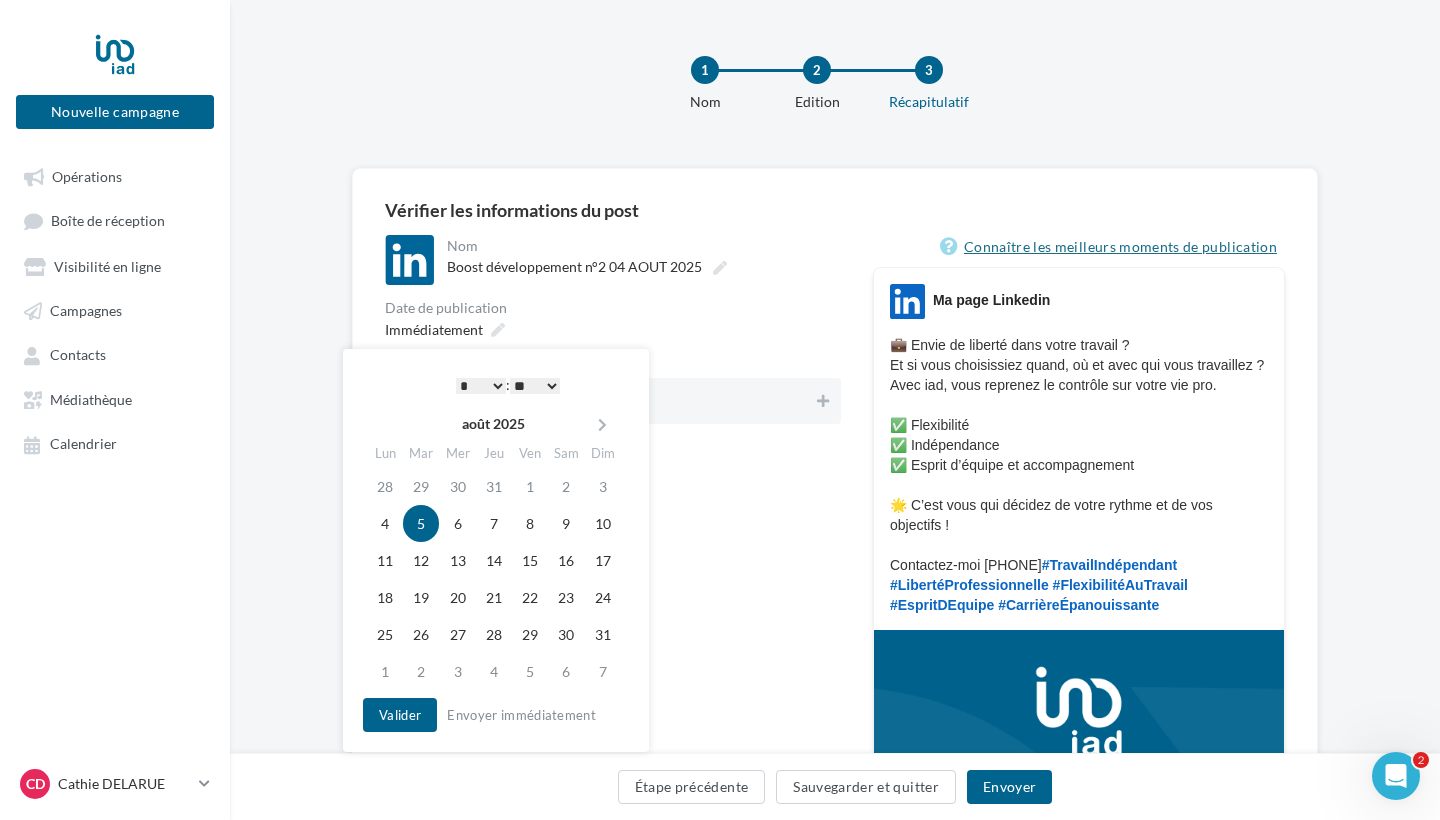 click on "Connaître les meilleurs moments de publication" at bounding box center (1112, 247) 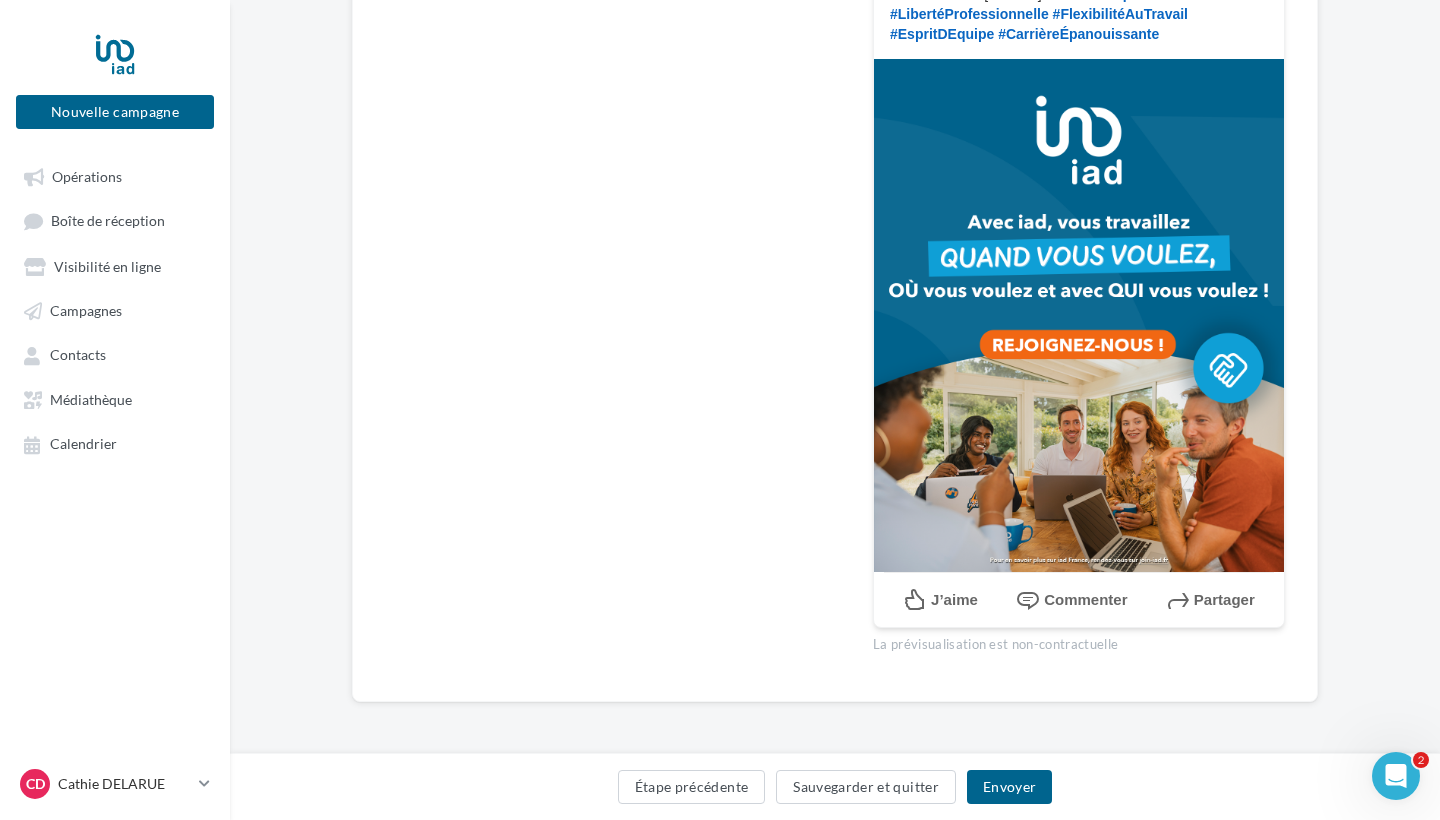 scroll, scrollTop: 591, scrollLeft: 0, axis: vertical 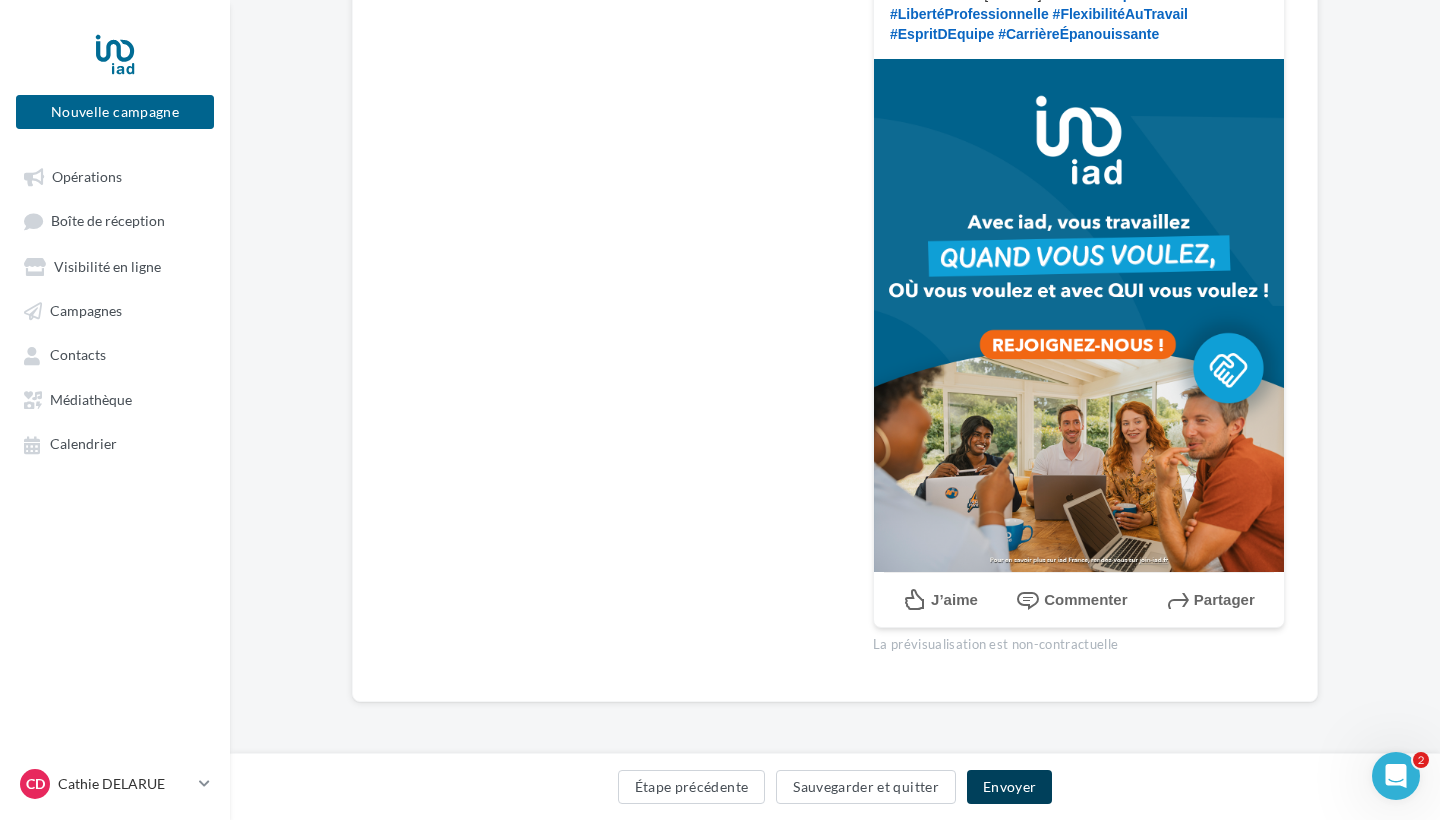 click on "Envoyer" at bounding box center (1009, 787) 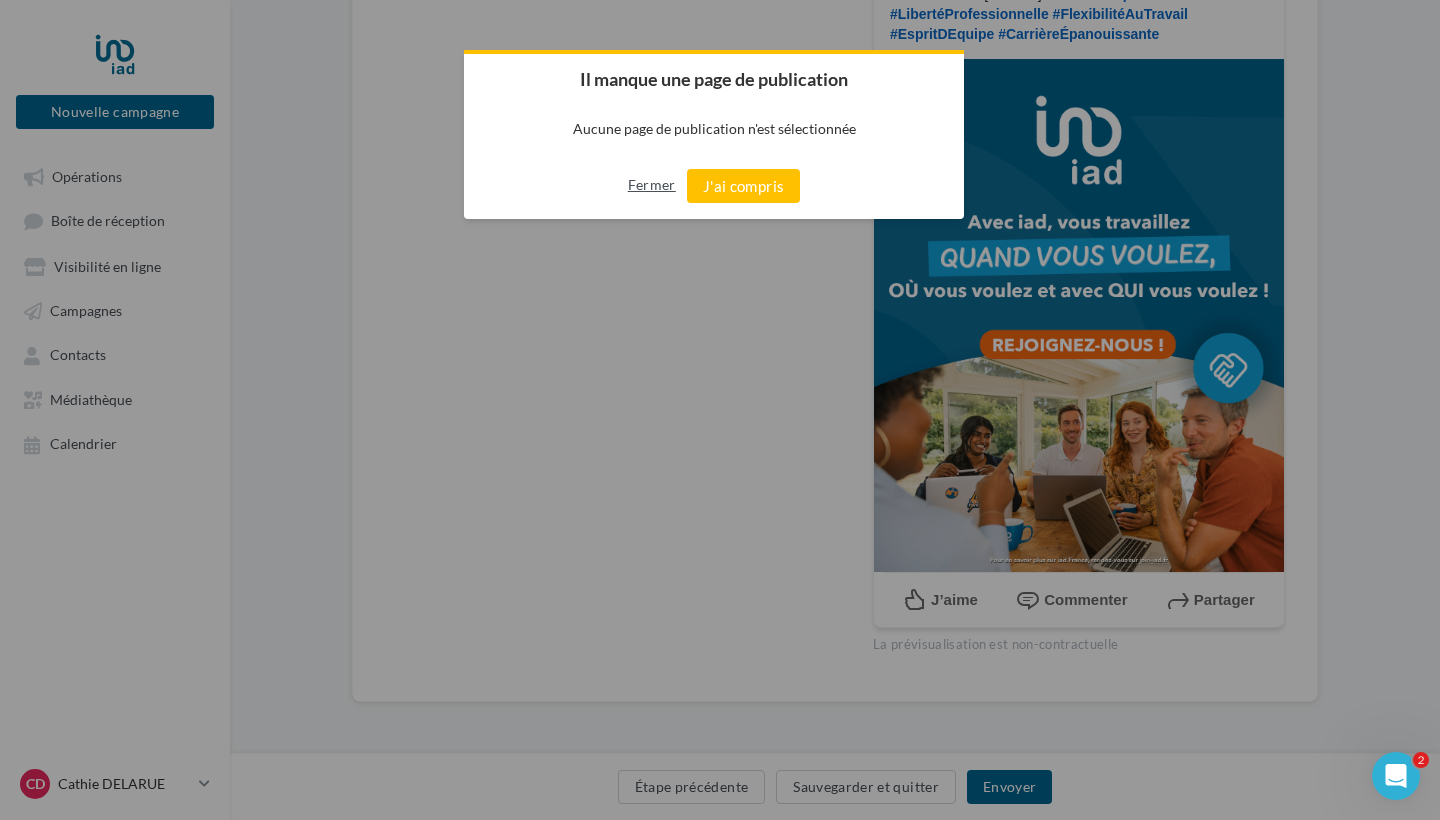 click on "Fermer" at bounding box center (652, 185) 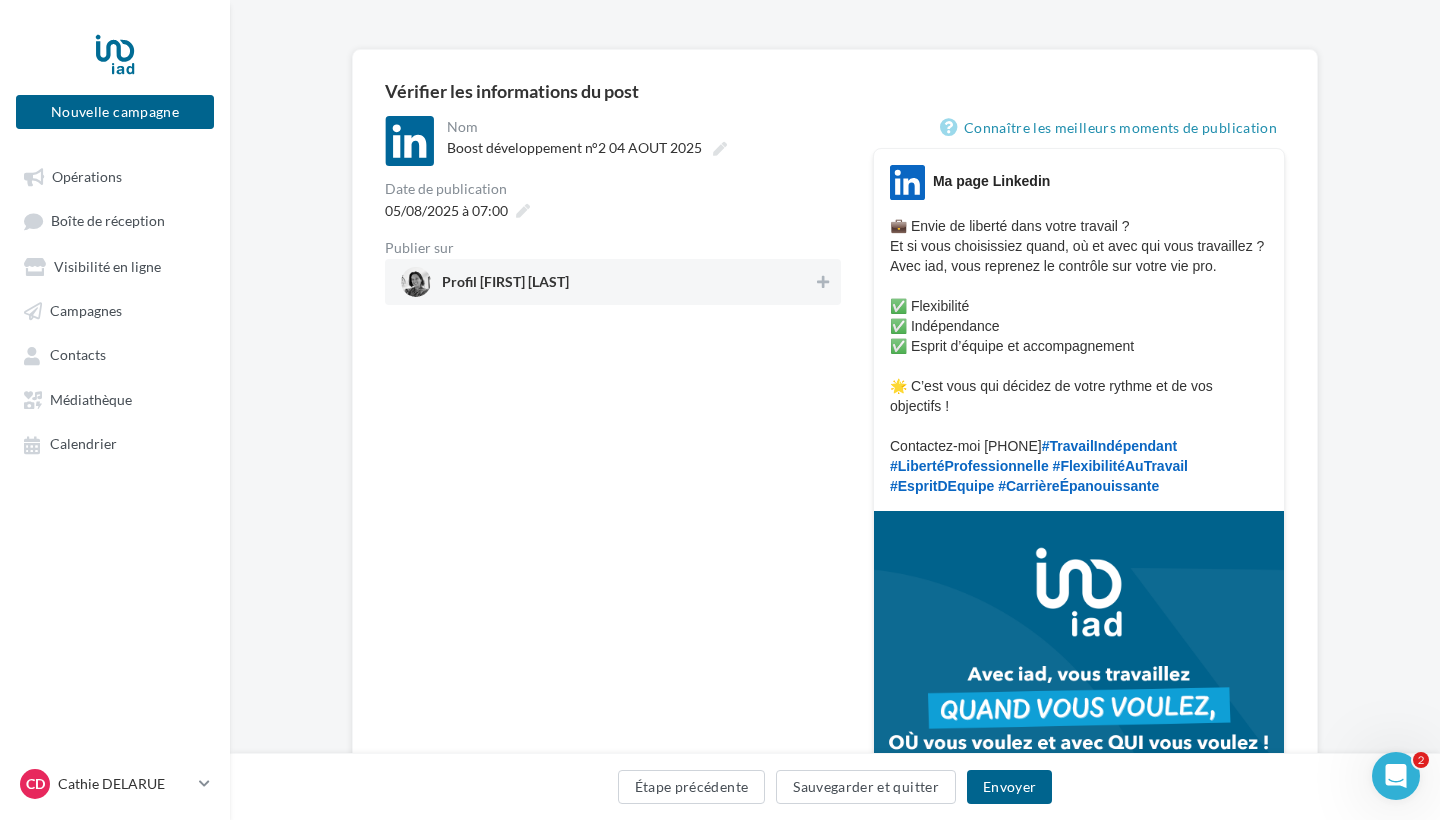 scroll, scrollTop: 116, scrollLeft: 0, axis: vertical 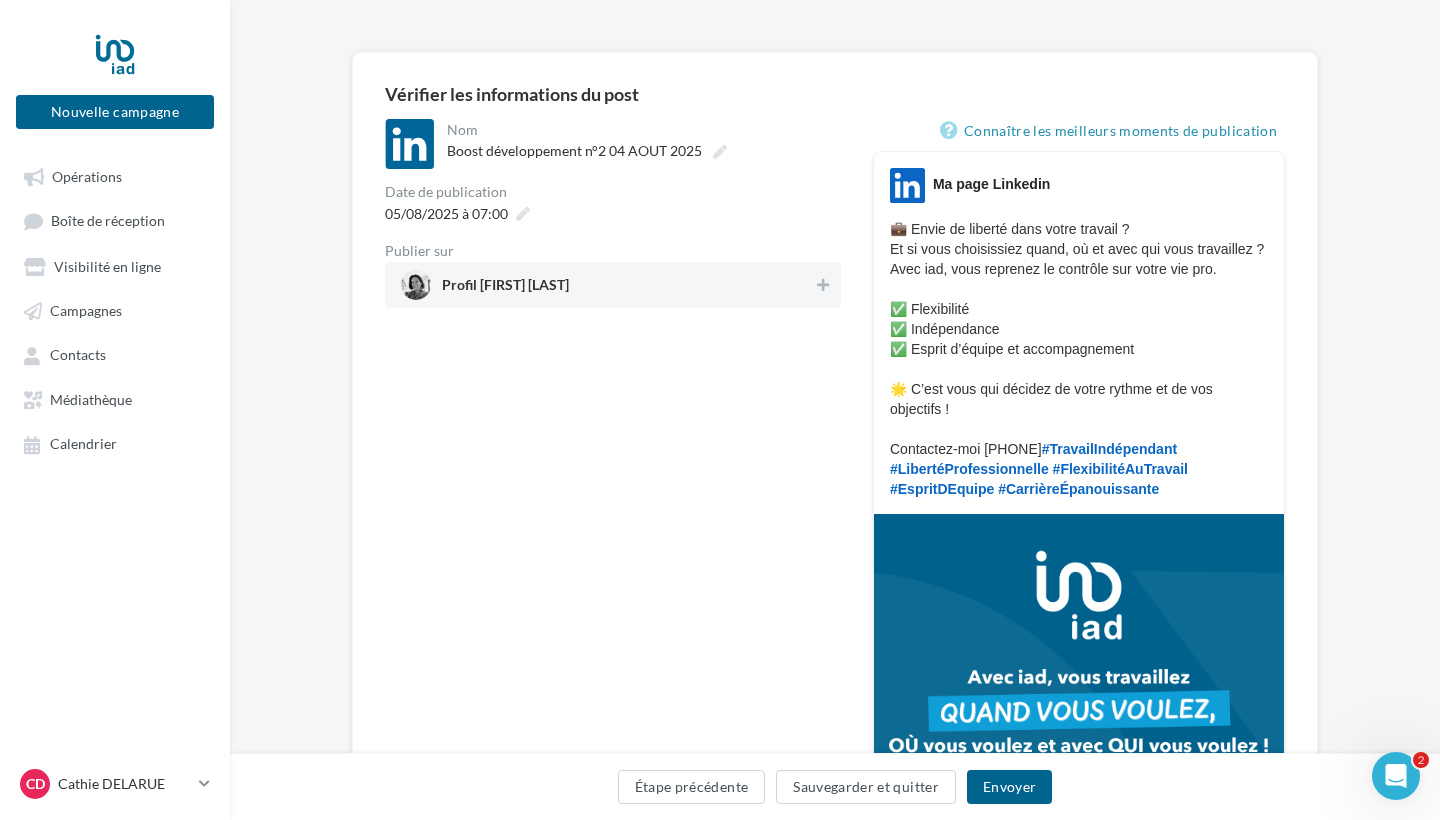 click on "Profil Cathie DELARUE" at bounding box center (505, 289) 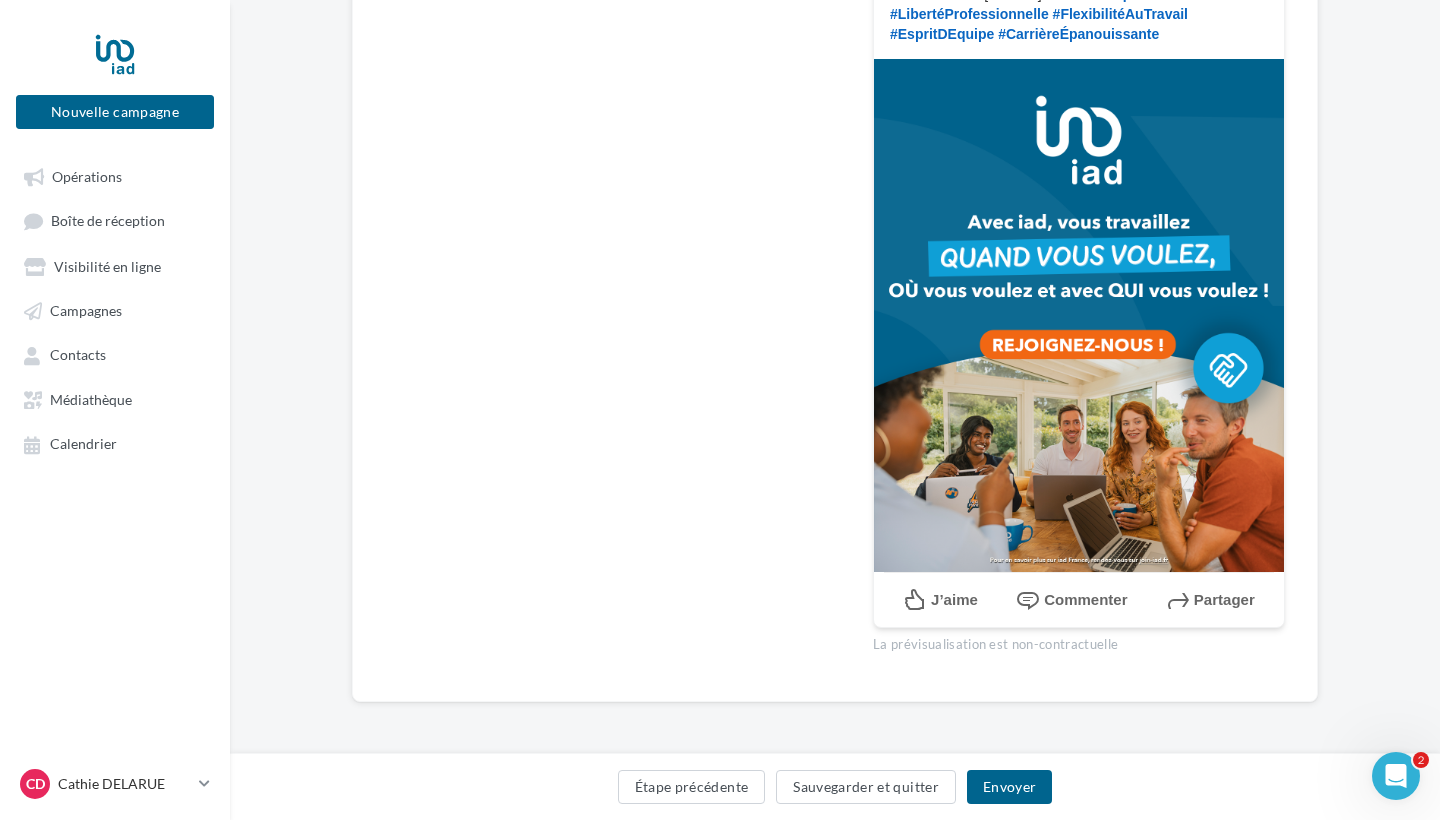 scroll, scrollTop: 591, scrollLeft: 0, axis: vertical 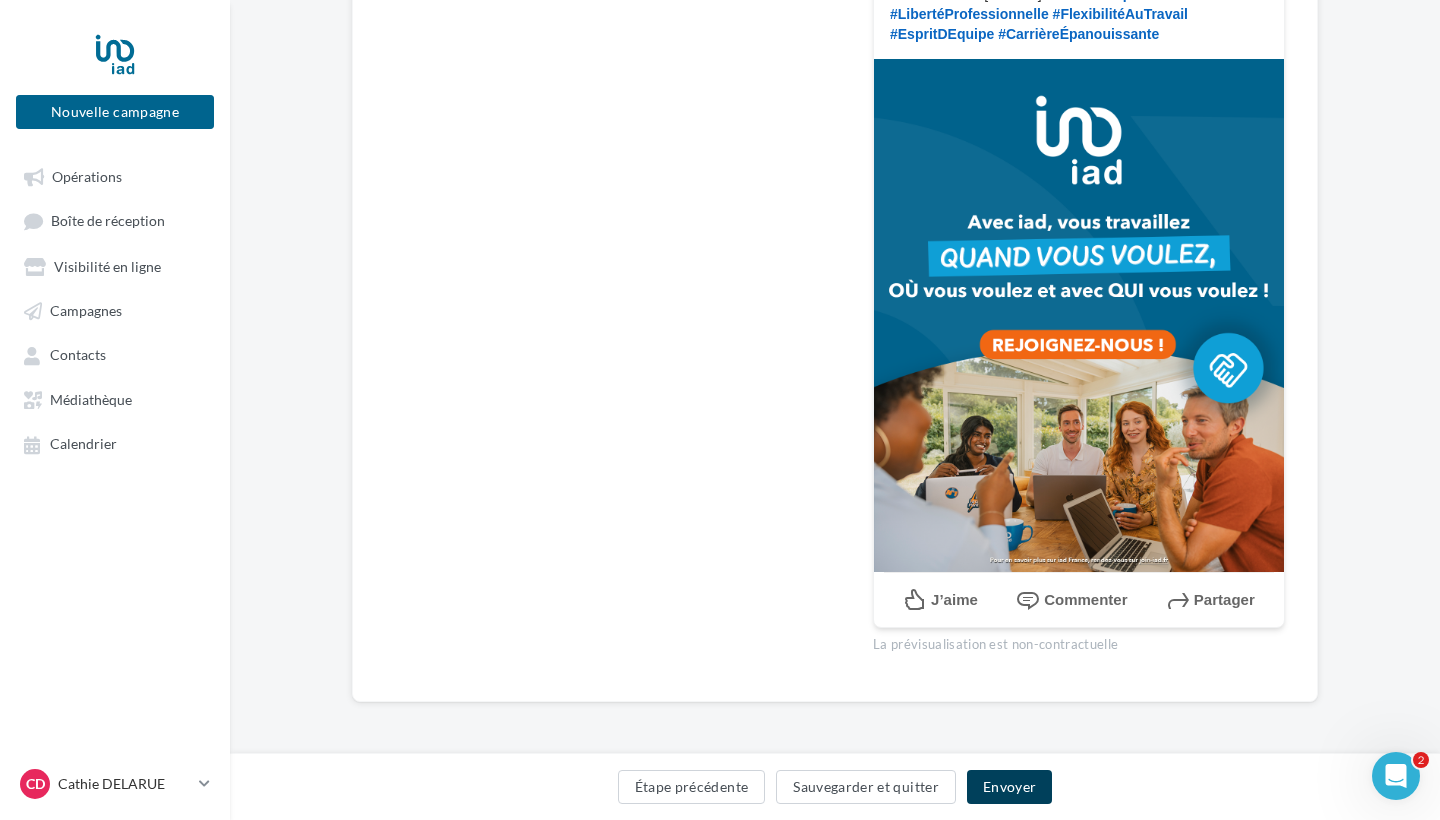 click on "Envoyer" at bounding box center [1009, 787] 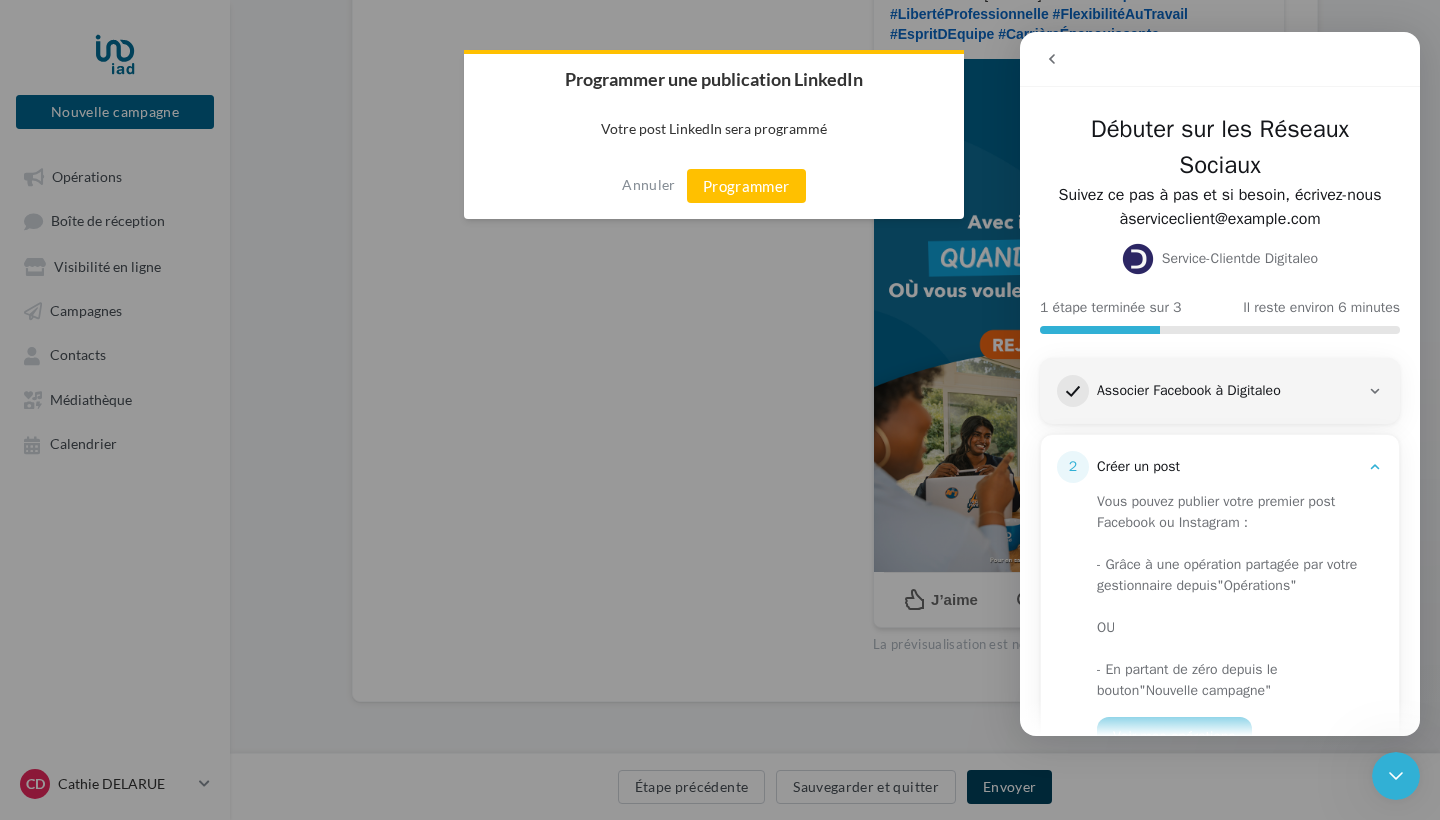 scroll, scrollTop: 0, scrollLeft: 0, axis: both 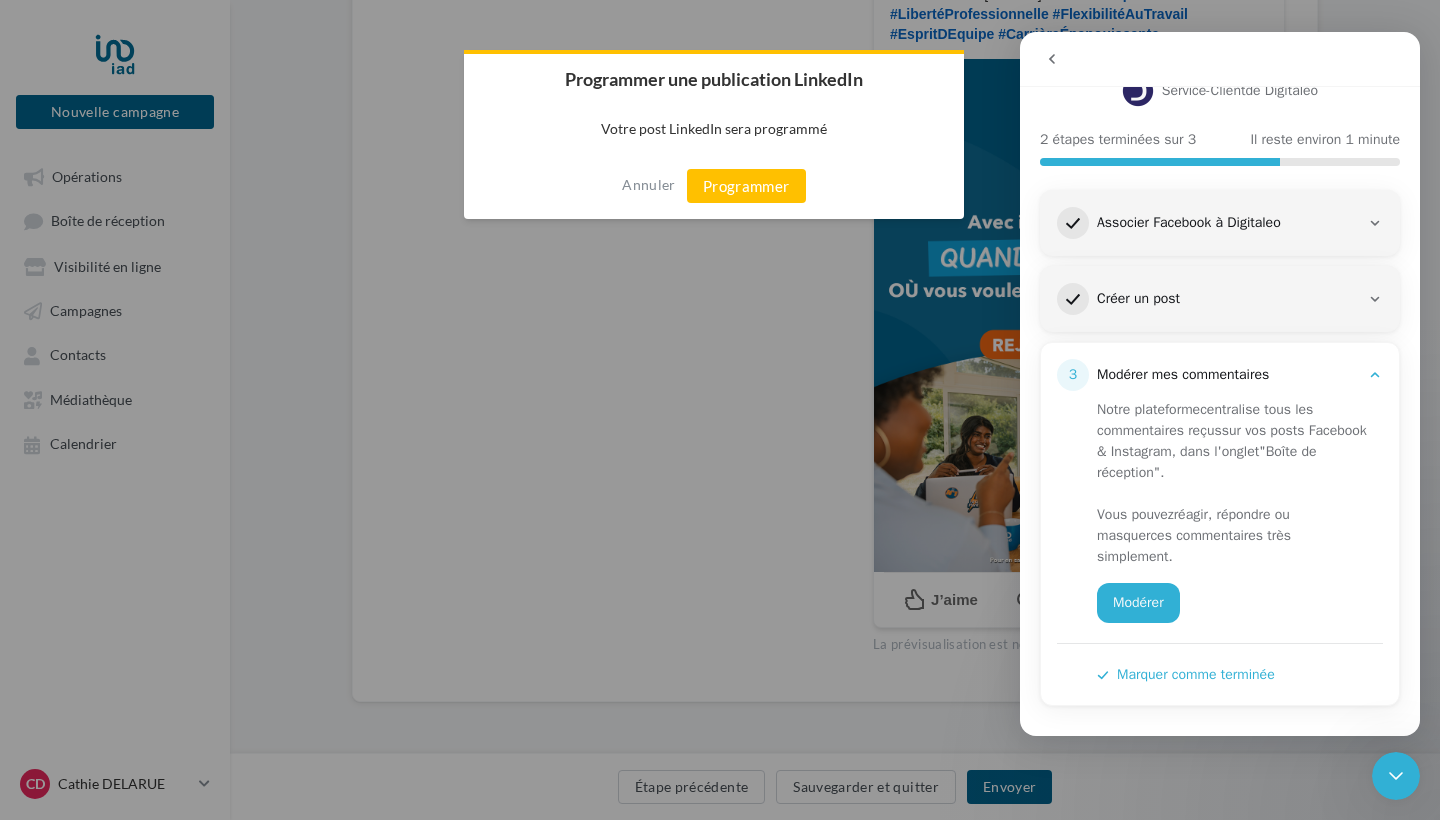click 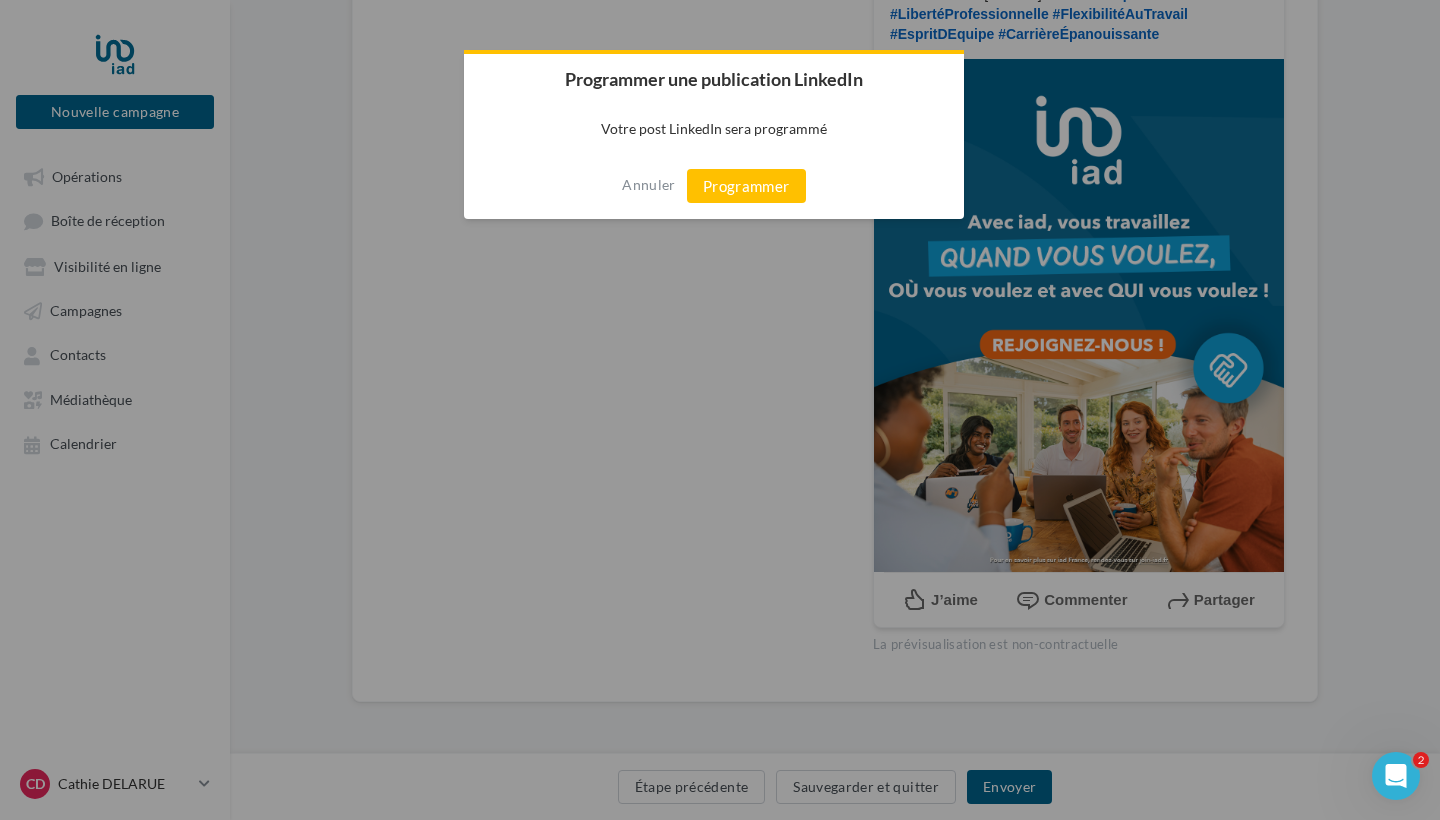 scroll, scrollTop: 0, scrollLeft: 0, axis: both 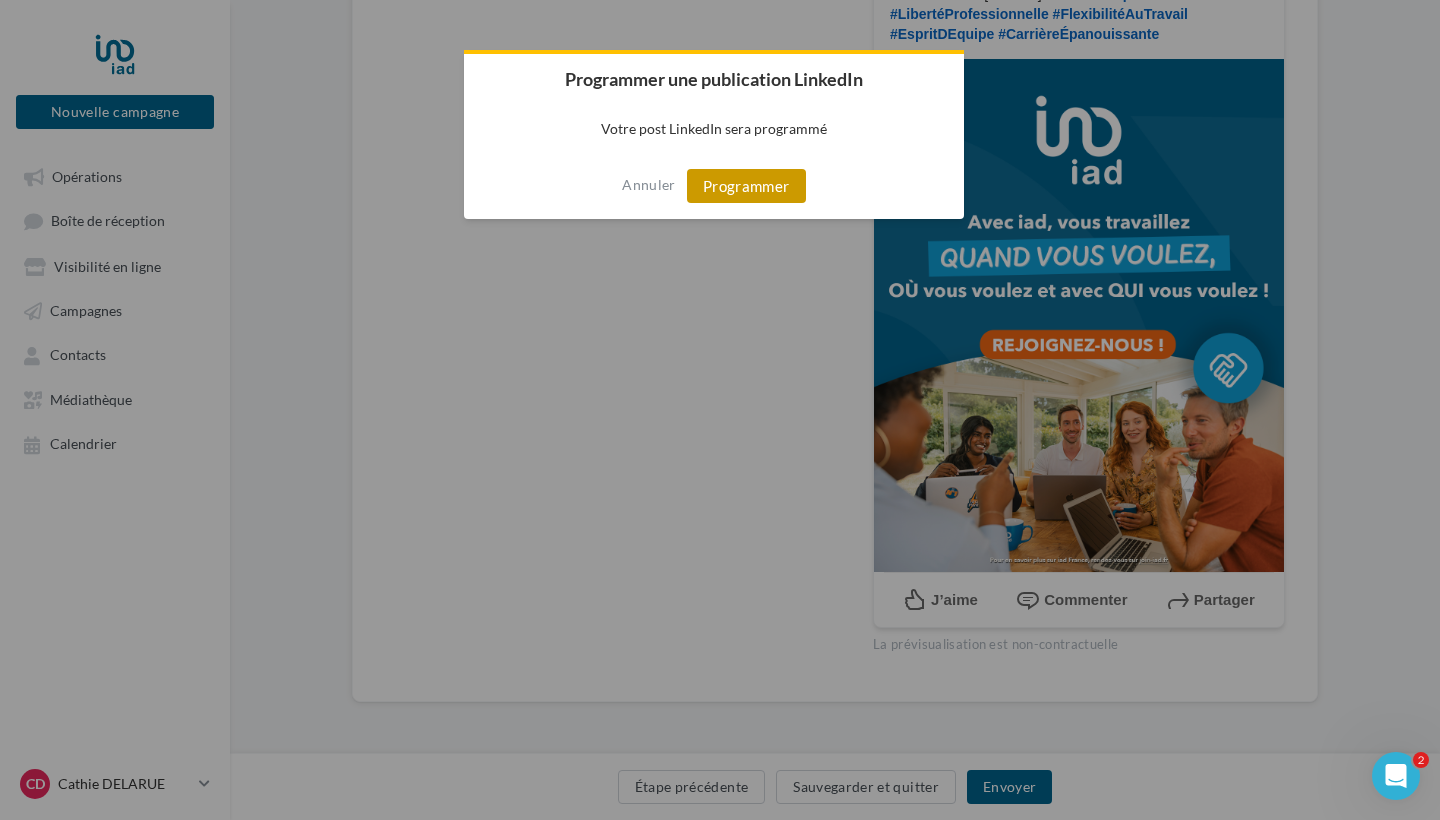 click on "Programmer" at bounding box center [746, 186] 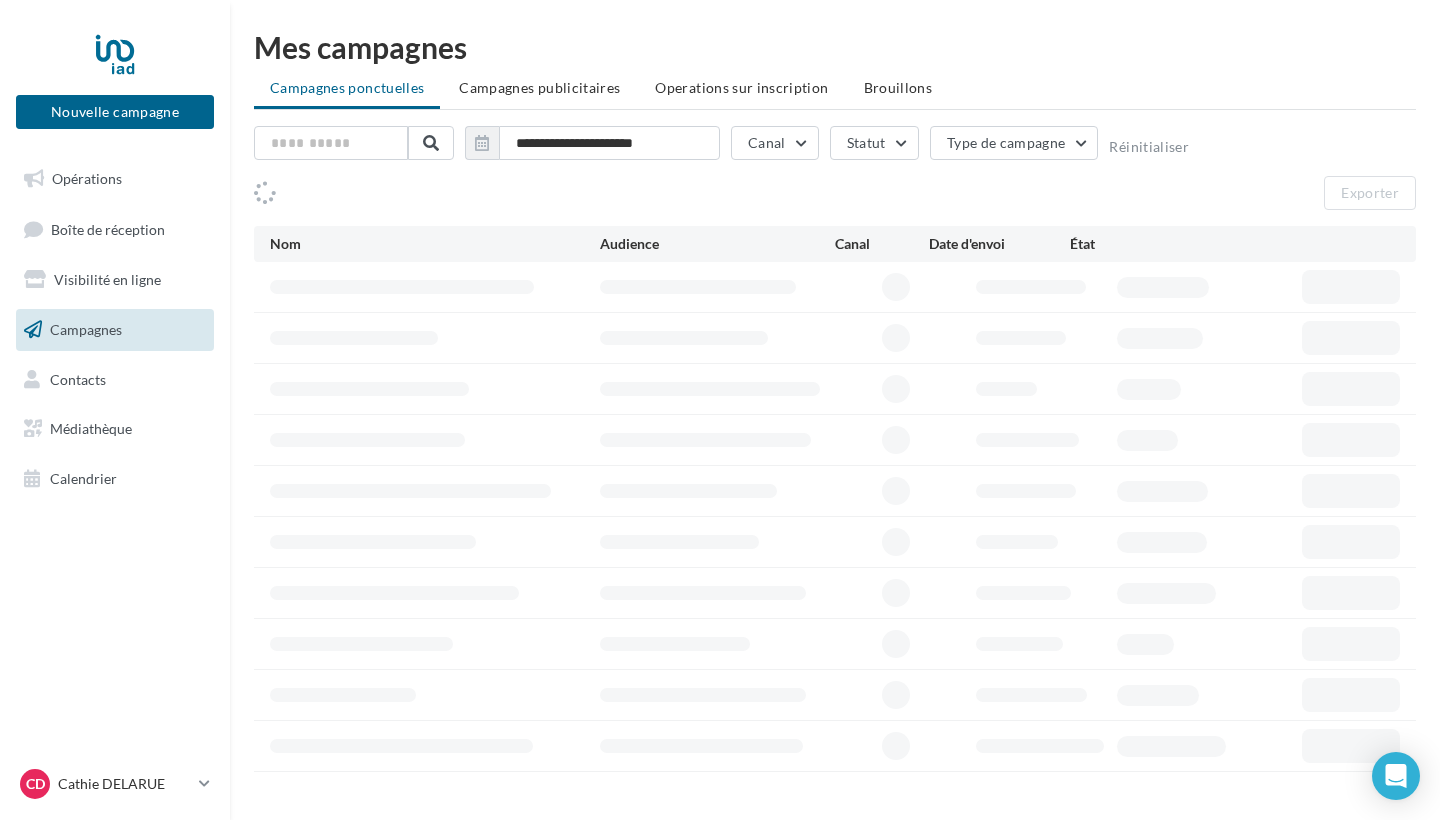 scroll, scrollTop: 0, scrollLeft: 0, axis: both 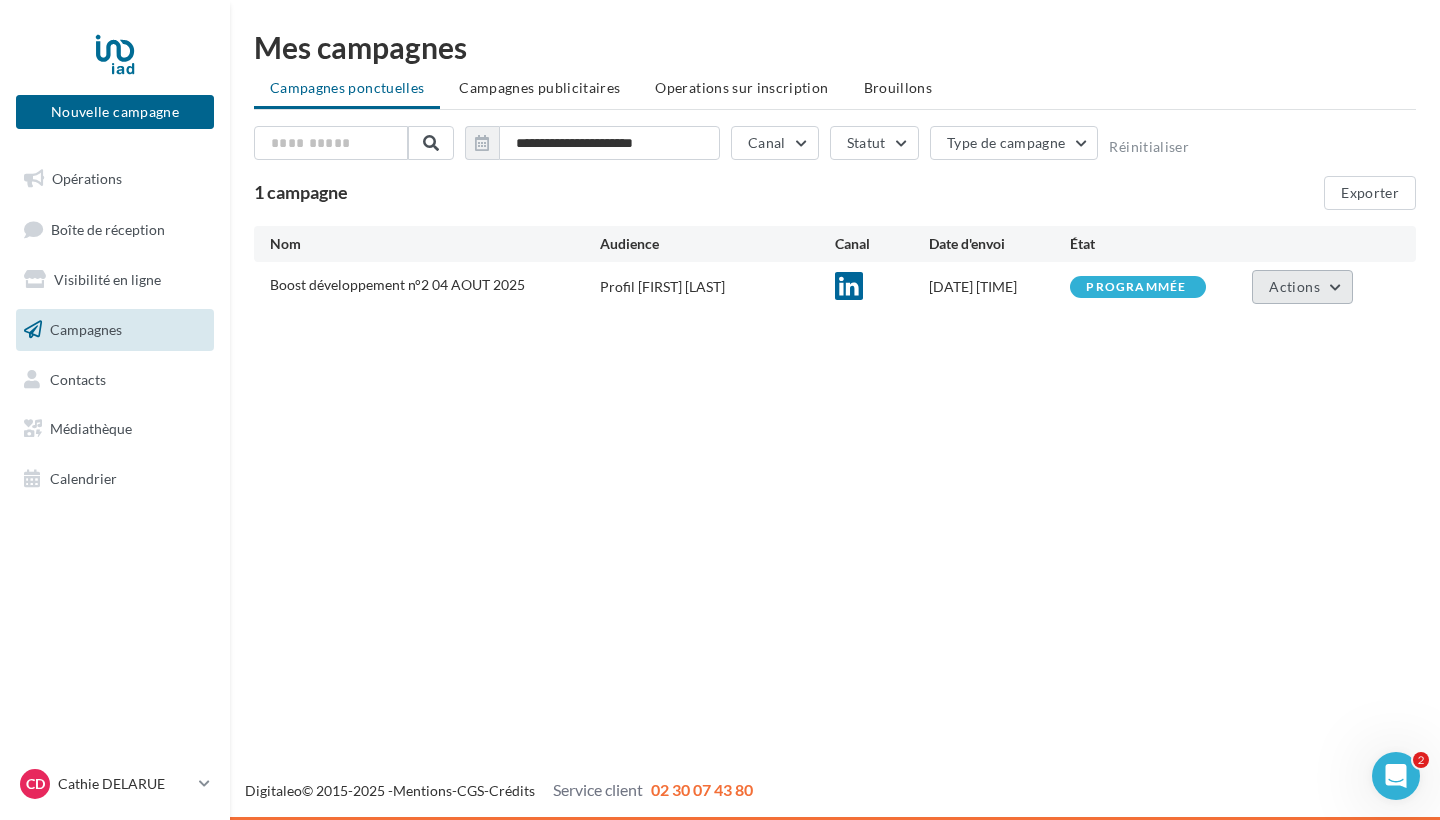 click on "Actions" at bounding box center [1302, 287] 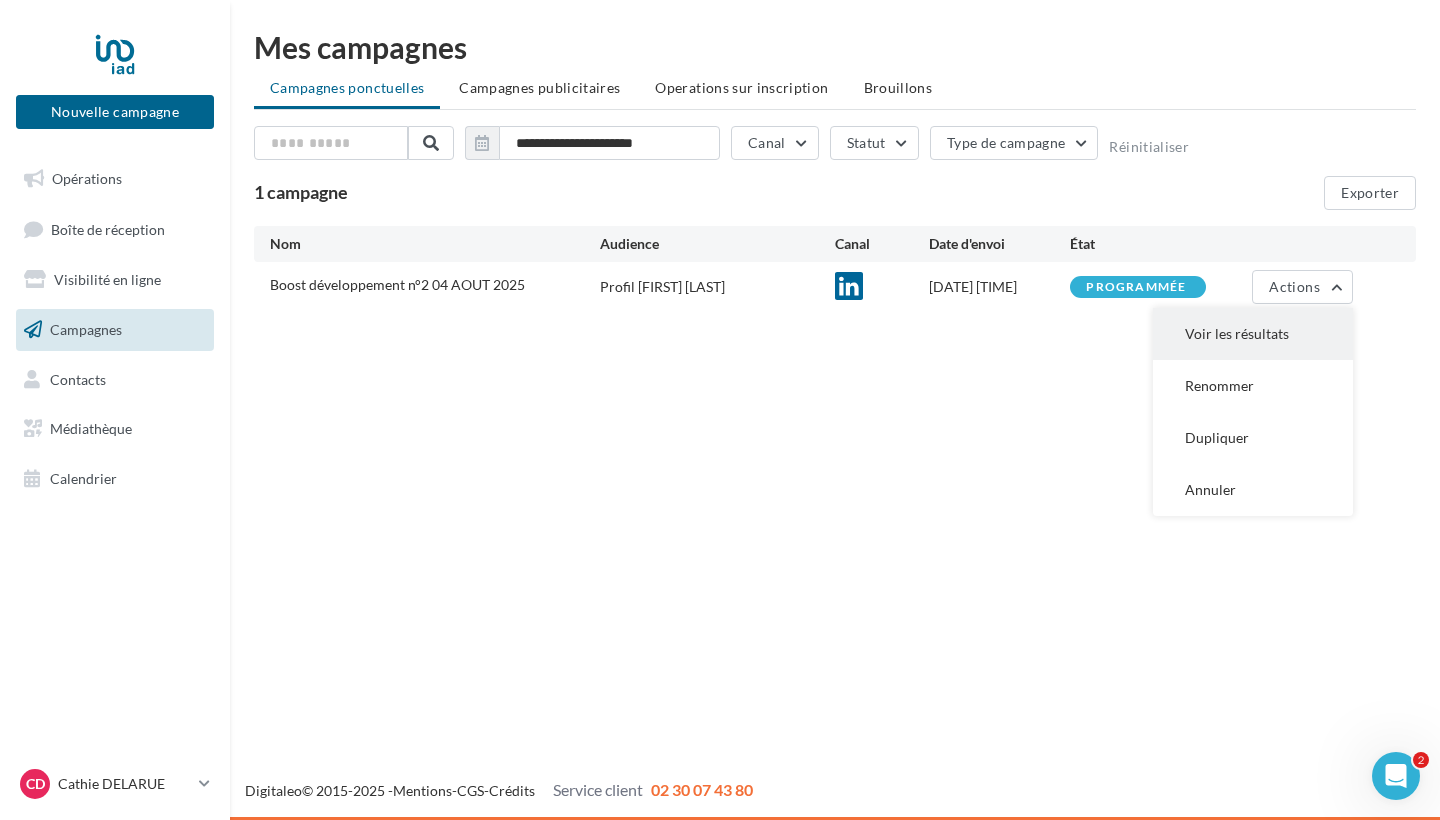 click on "Voir les résultats" at bounding box center (1253, 334) 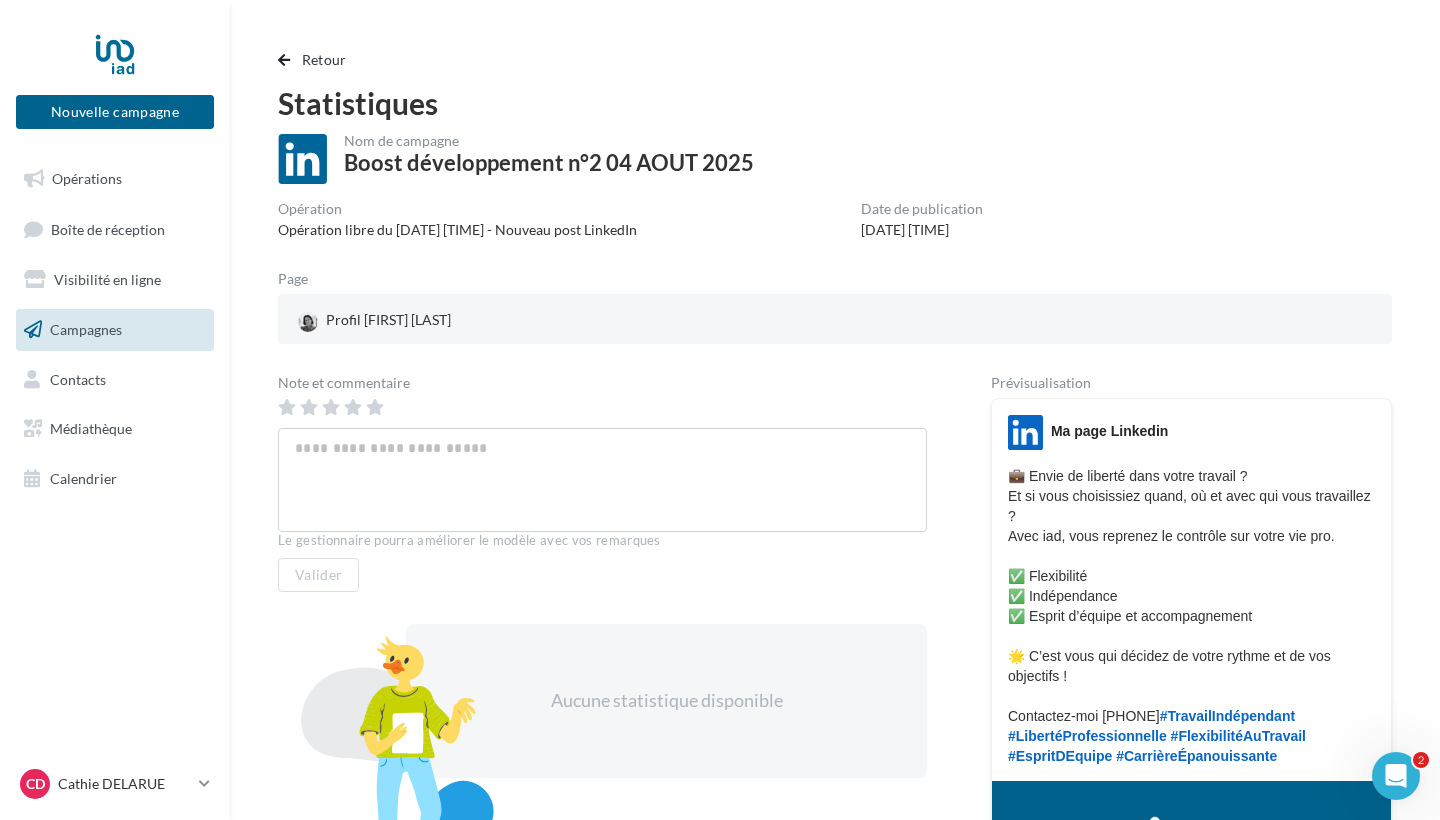 scroll, scrollTop: 0, scrollLeft: 0, axis: both 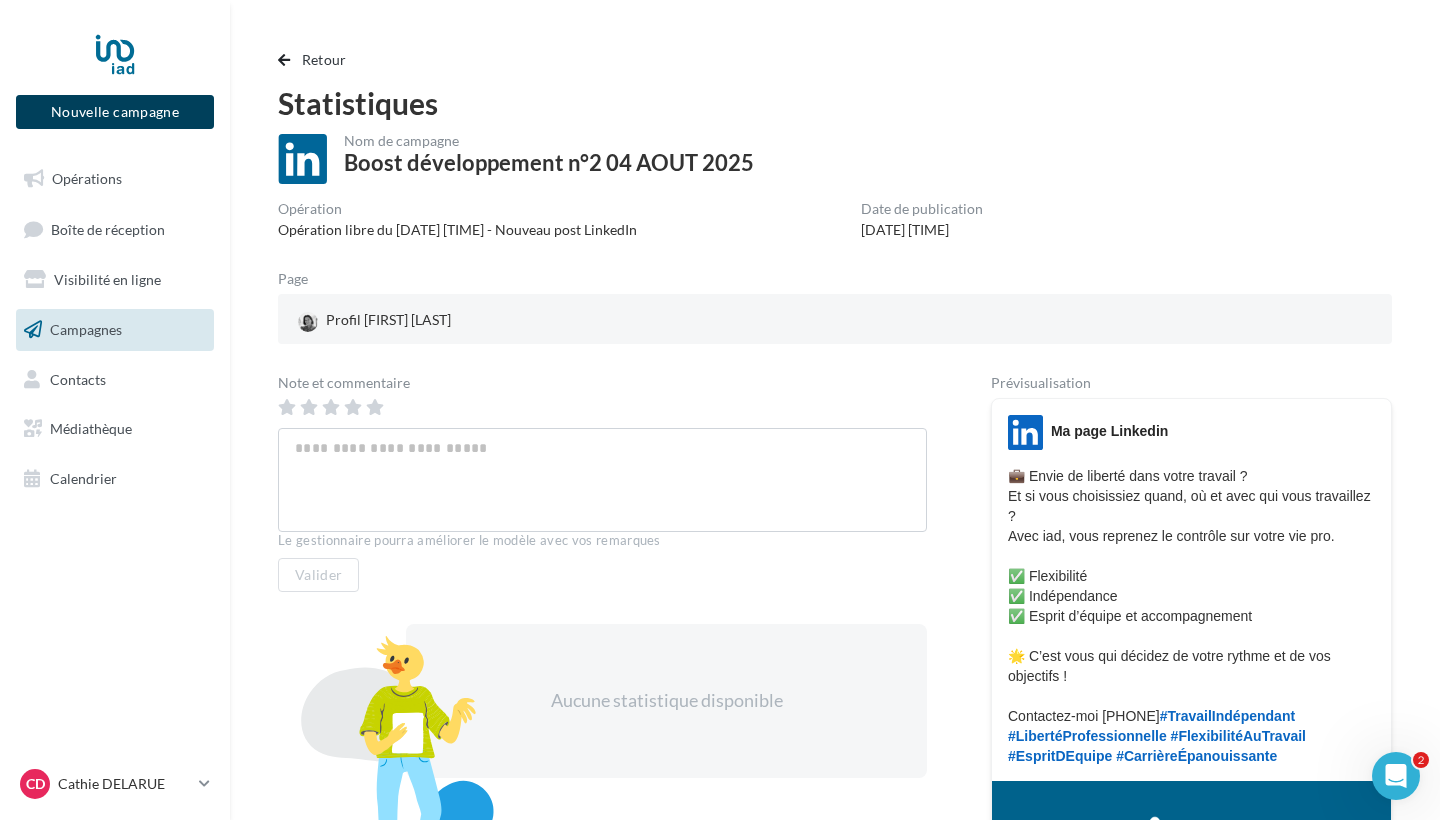 click on "Nouvelle campagne" at bounding box center (115, 112) 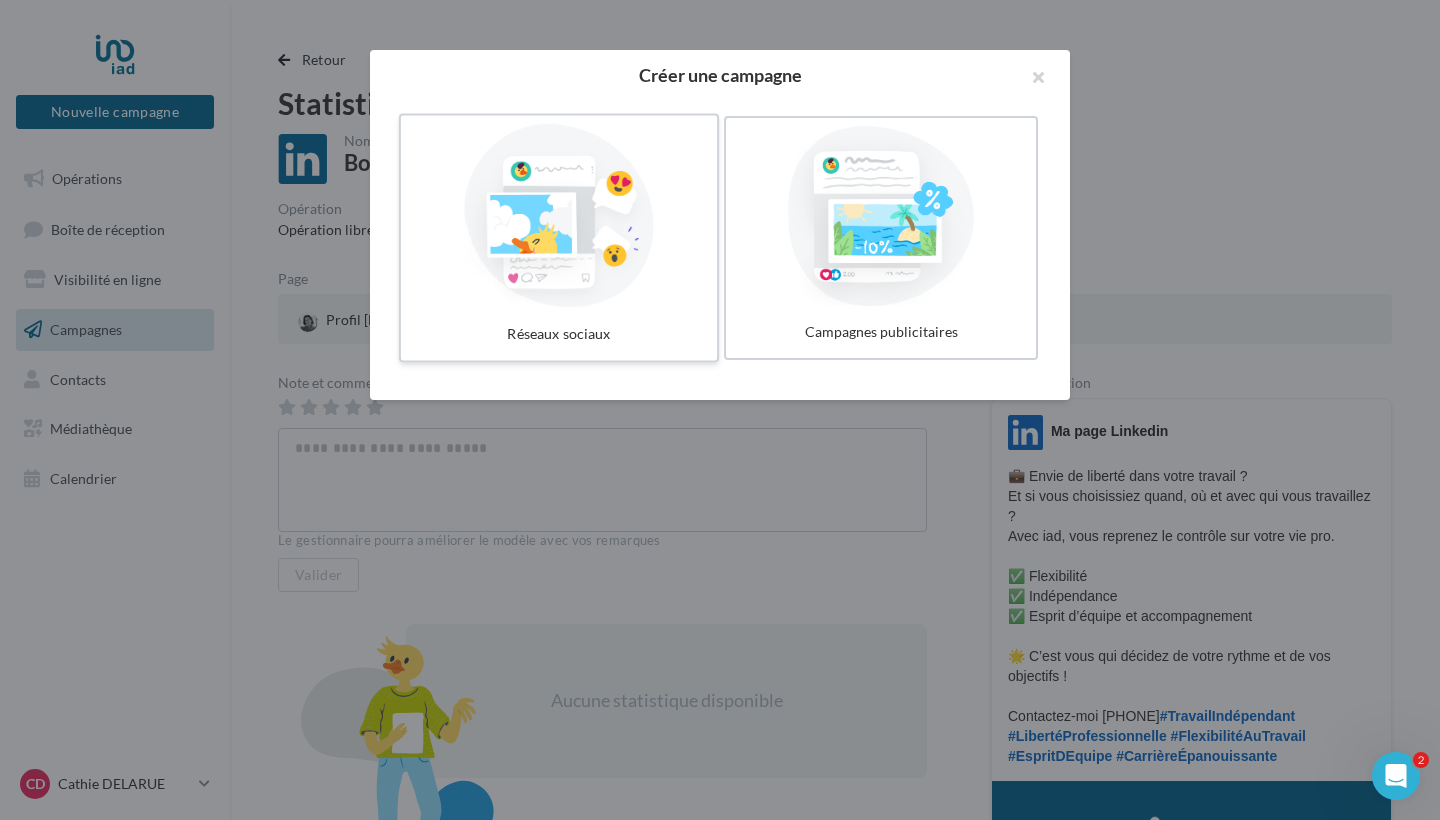 click at bounding box center [559, 216] 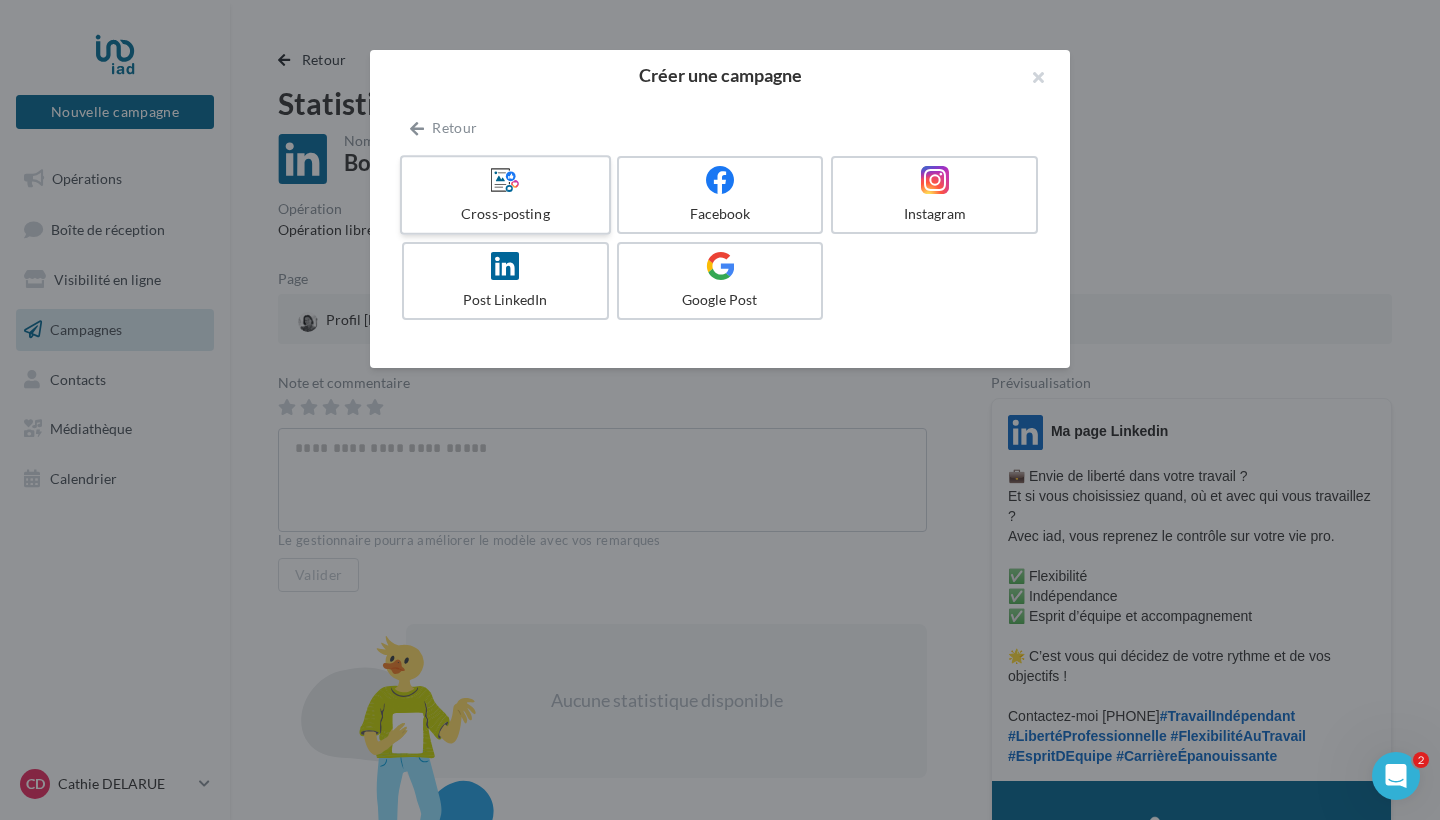 click at bounding box center (505, 180) 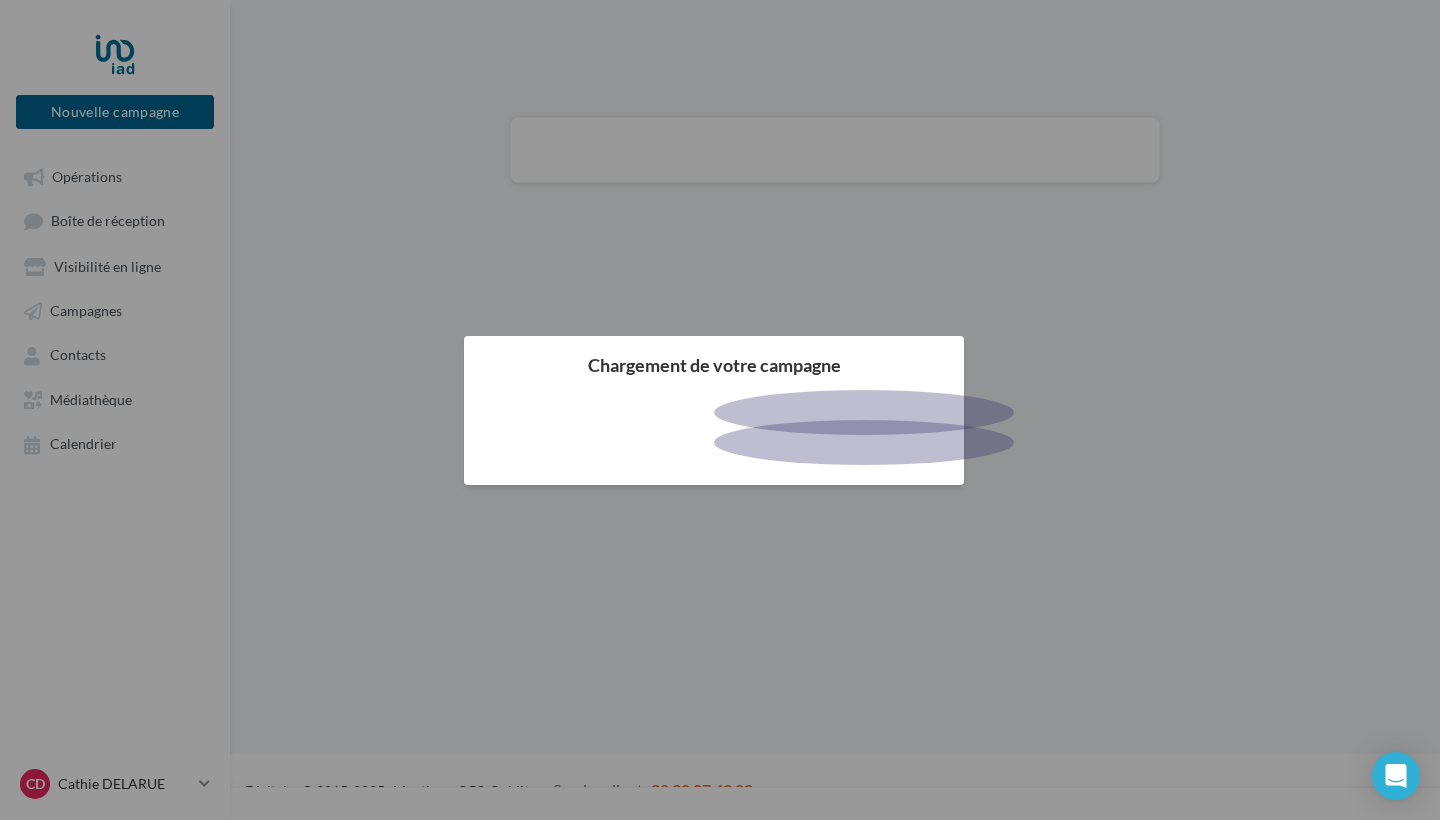 scroll, scrollTop: 0, scrollLeft: 0, axis: both 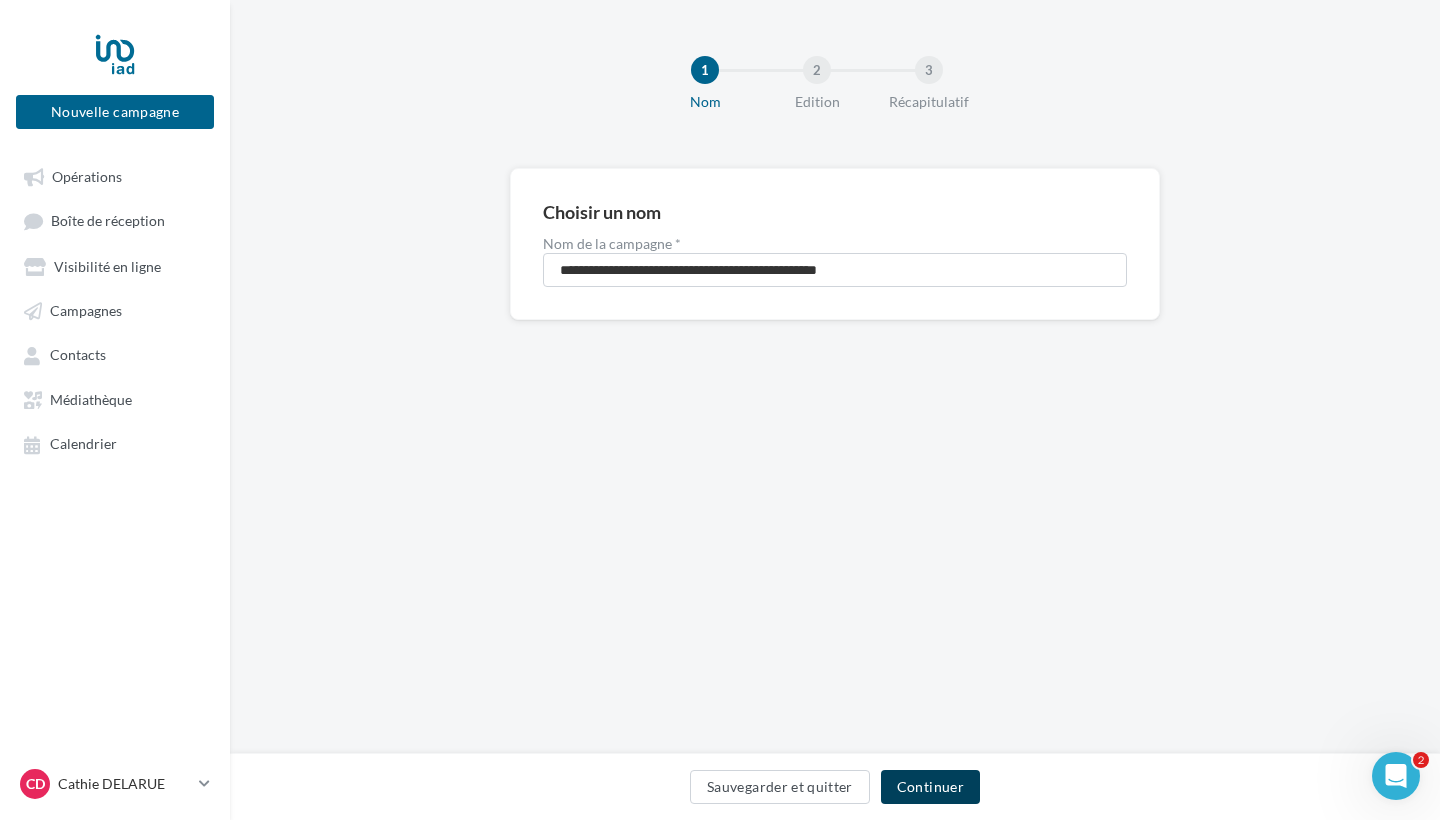 click on "Continuer" at bounding box center (930, 787) 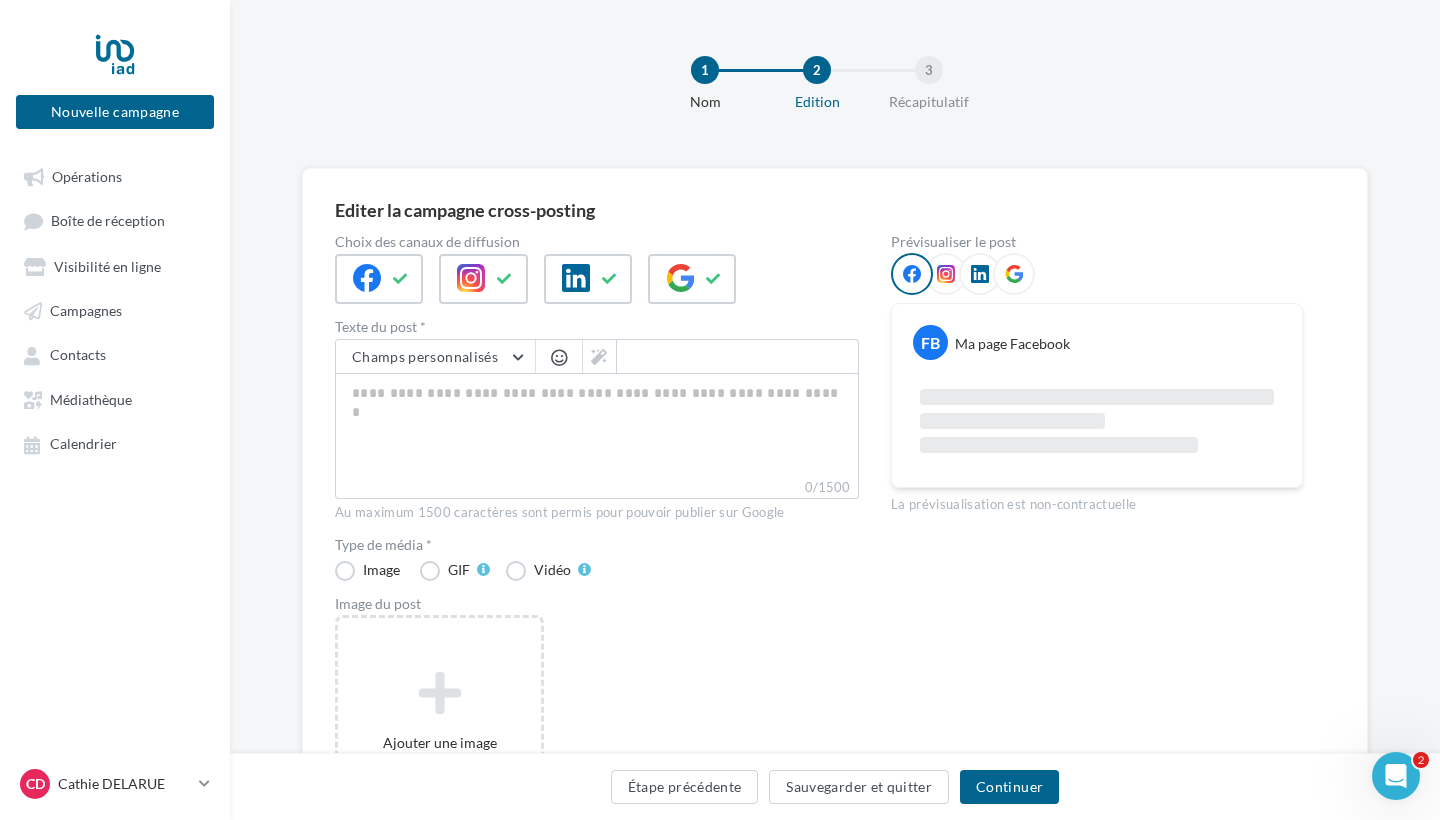 click at bounding box center (946, 274) 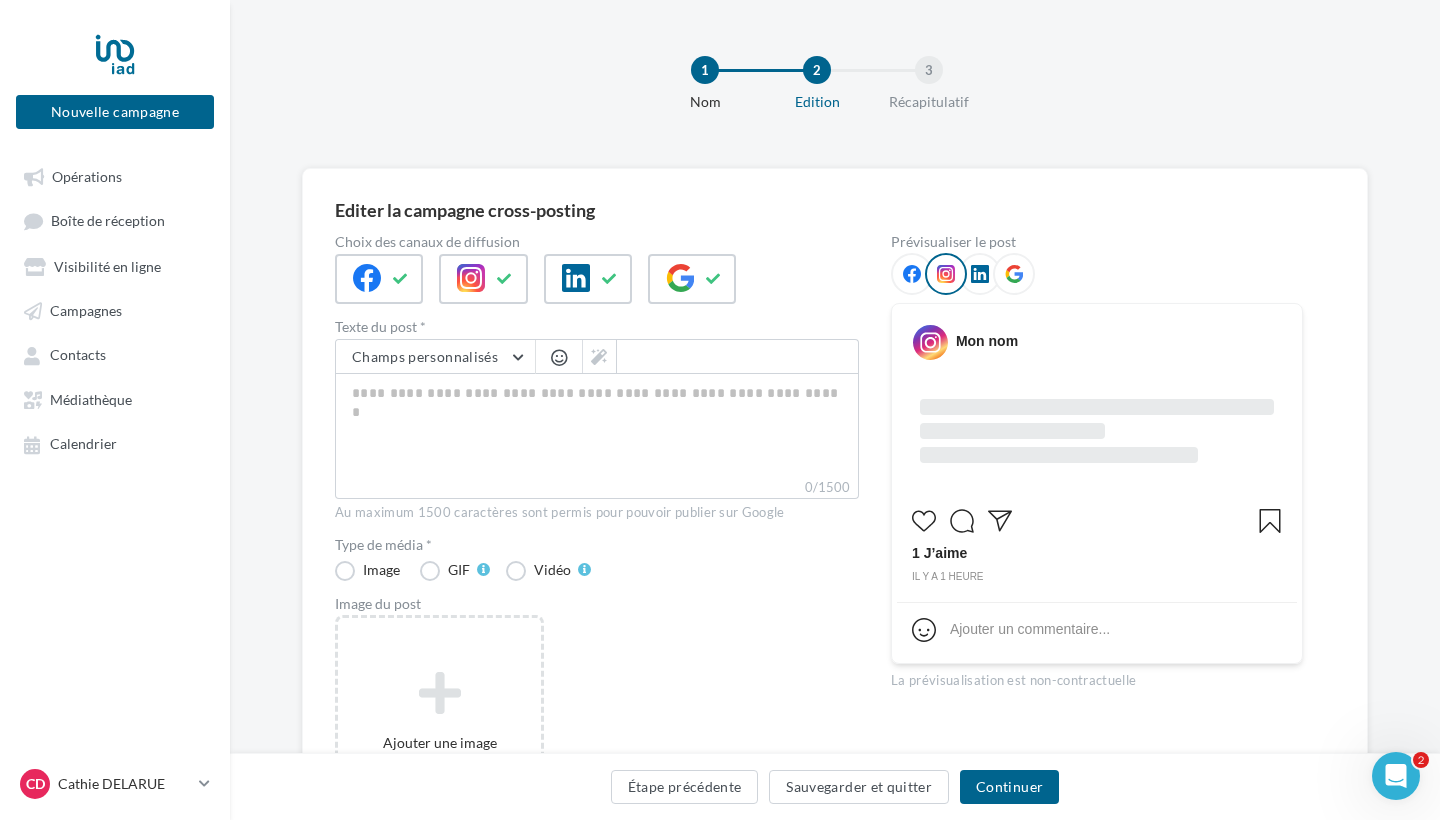click at bounding box center [912, 274] 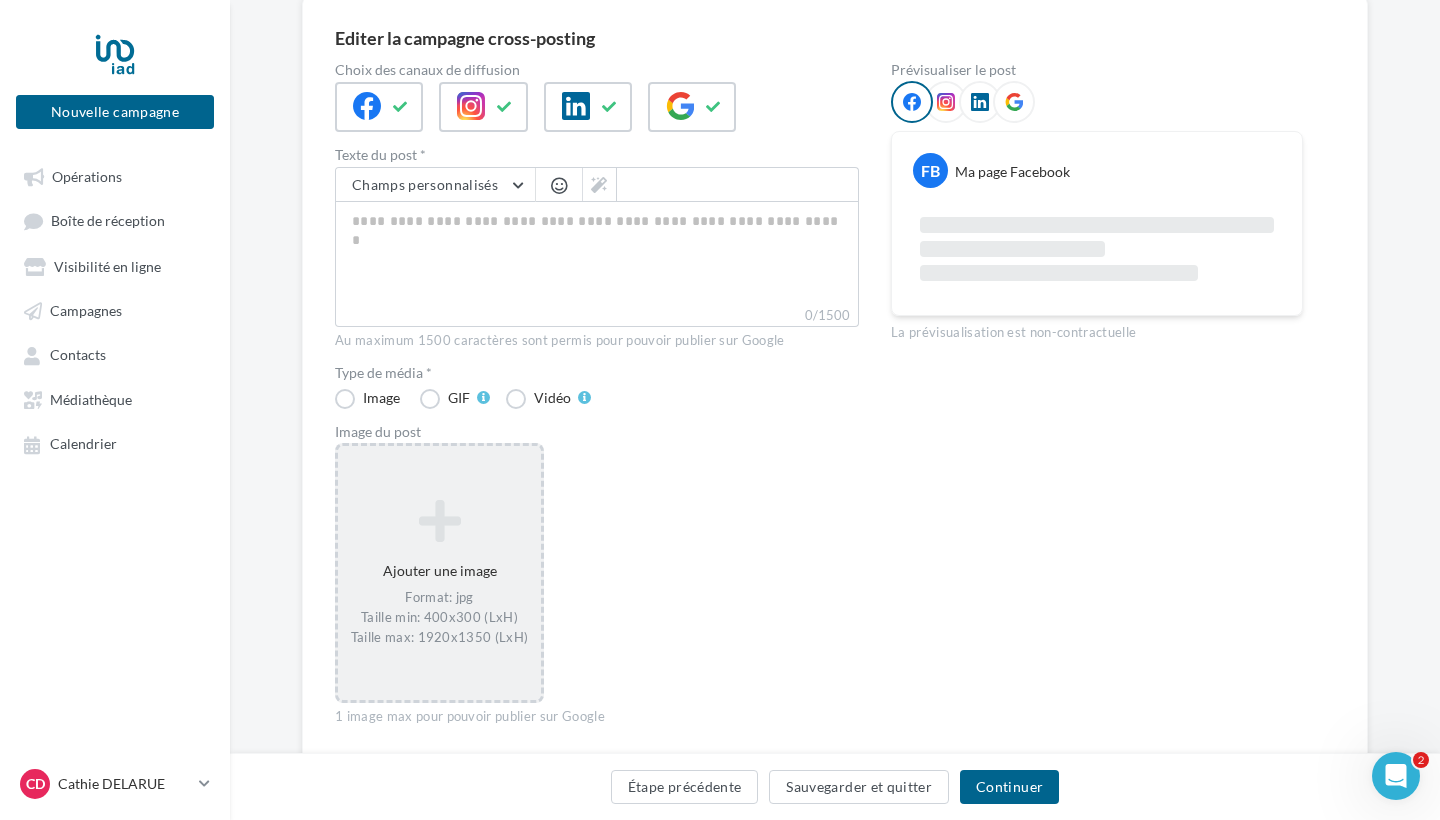 scroll, scrollTop: 173, scrollLeft: 0, axis: vertical 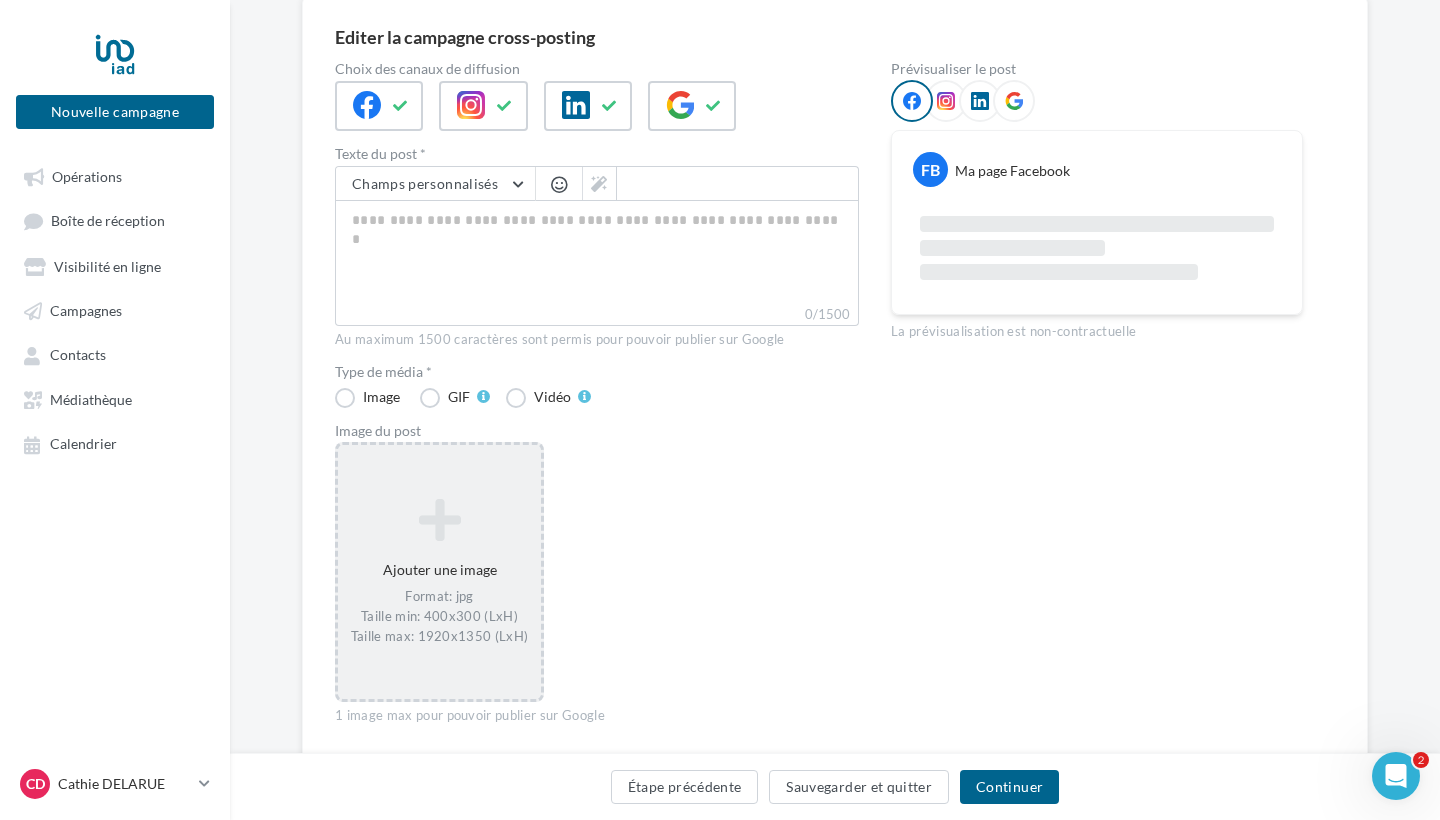 click on "Ajouter une image     Format: jpg   Taille min: 400x300 (LxH)   Taille max: 1920x1350 (LxH)" at bounding box center [439, 572] 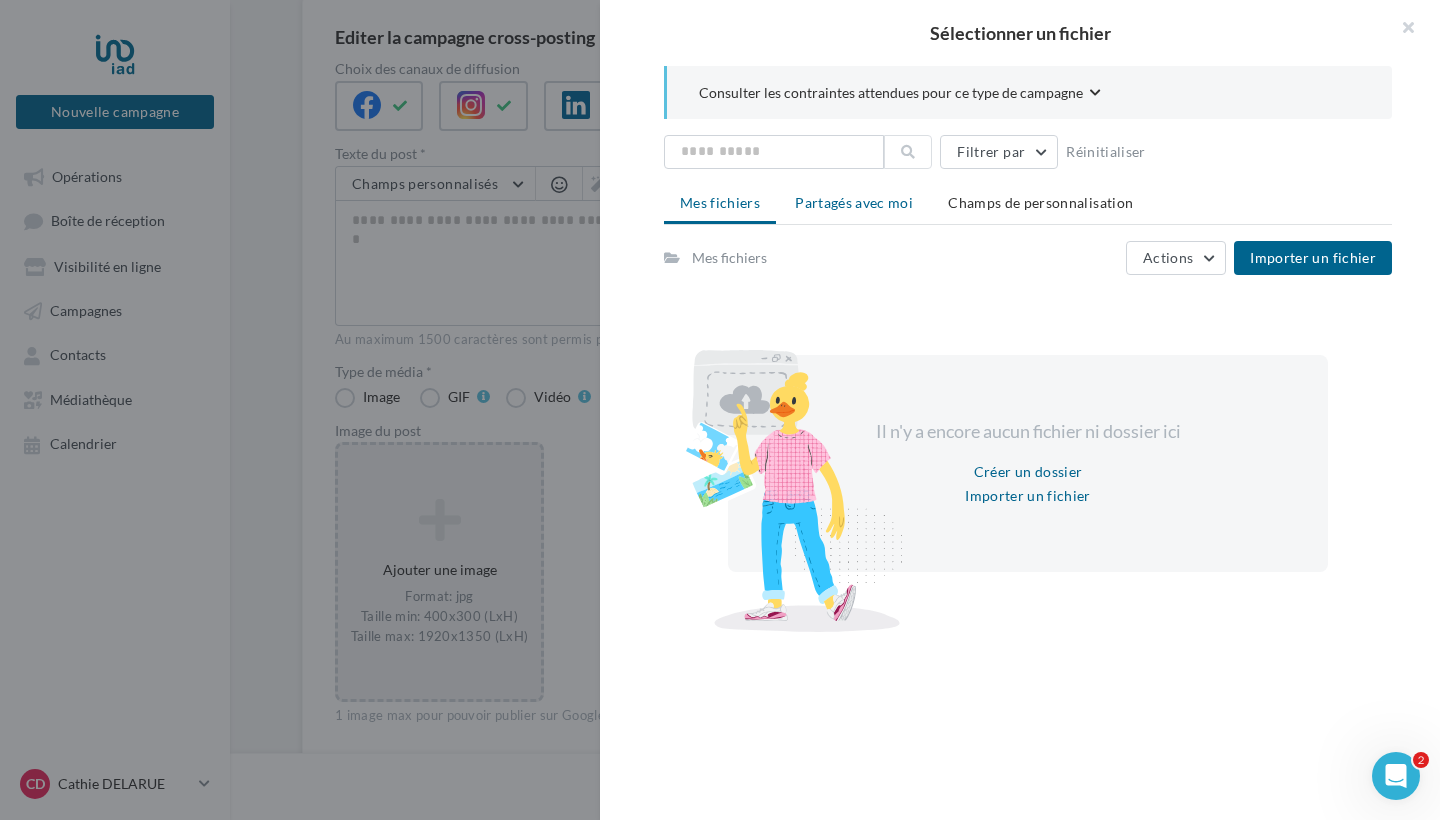 click on "Partagés avec moi" at bounding box center [854, 202] 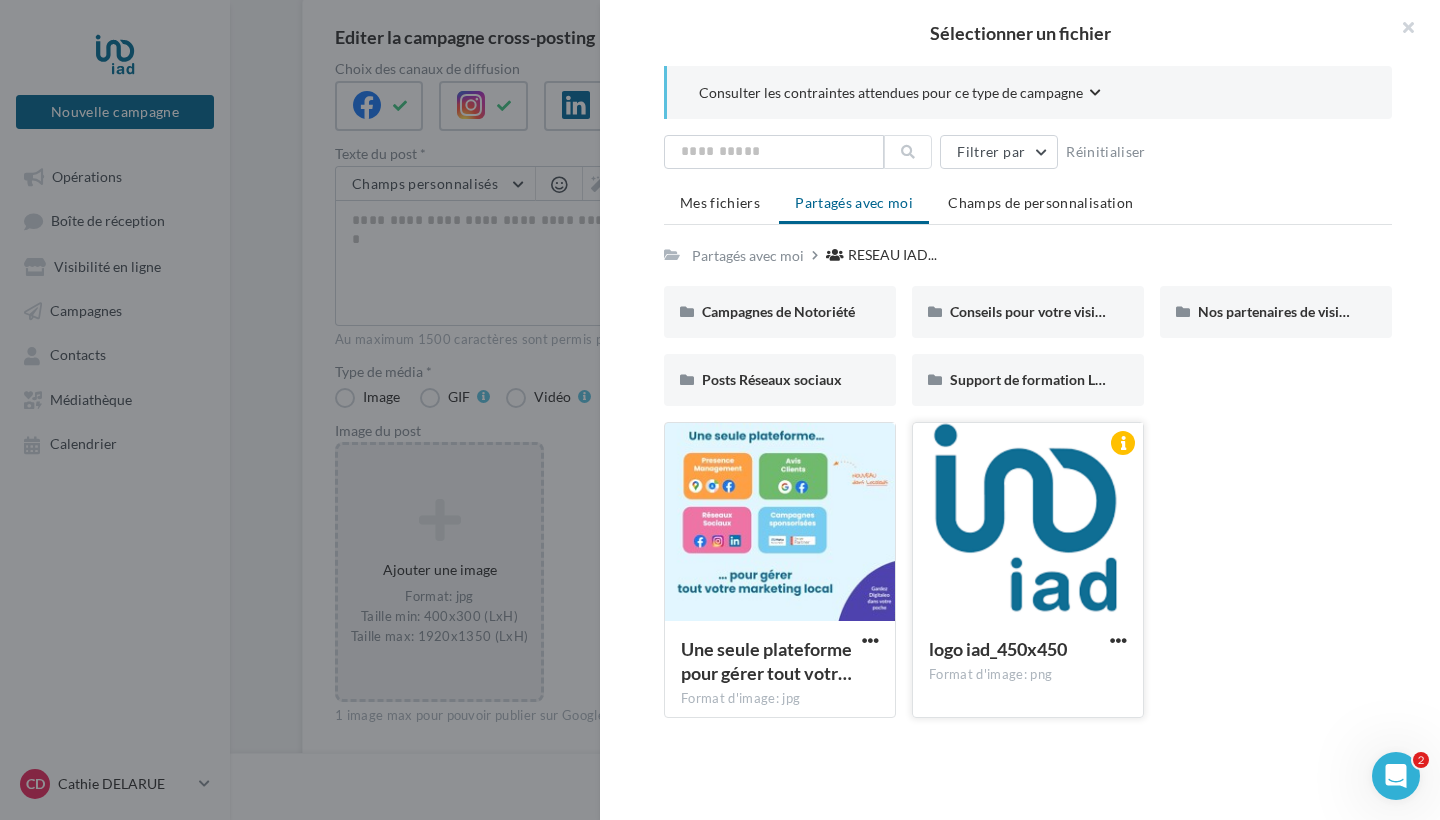 click at bounding box center (1028, 523) 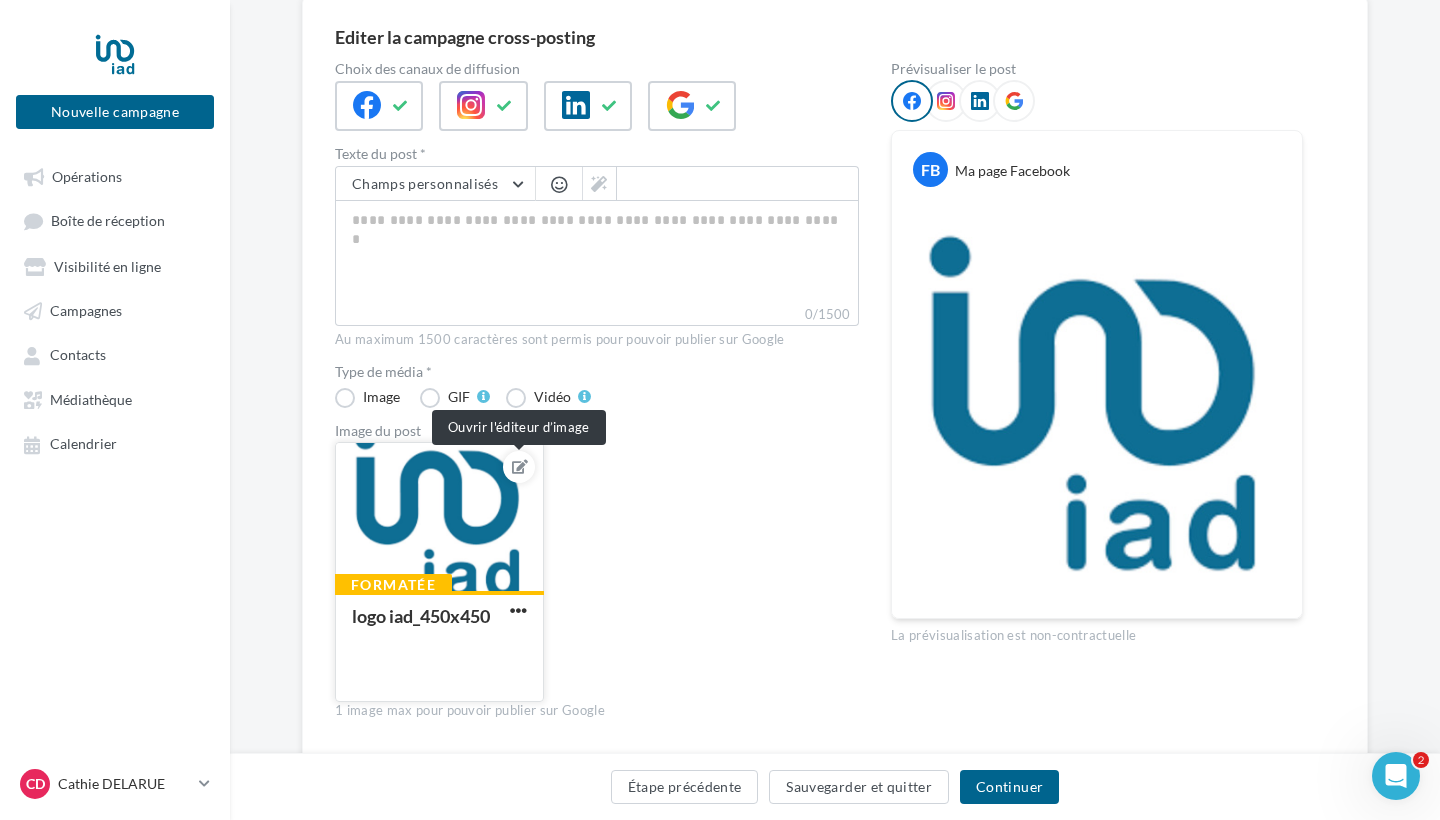click at bounding box center [520, 467] 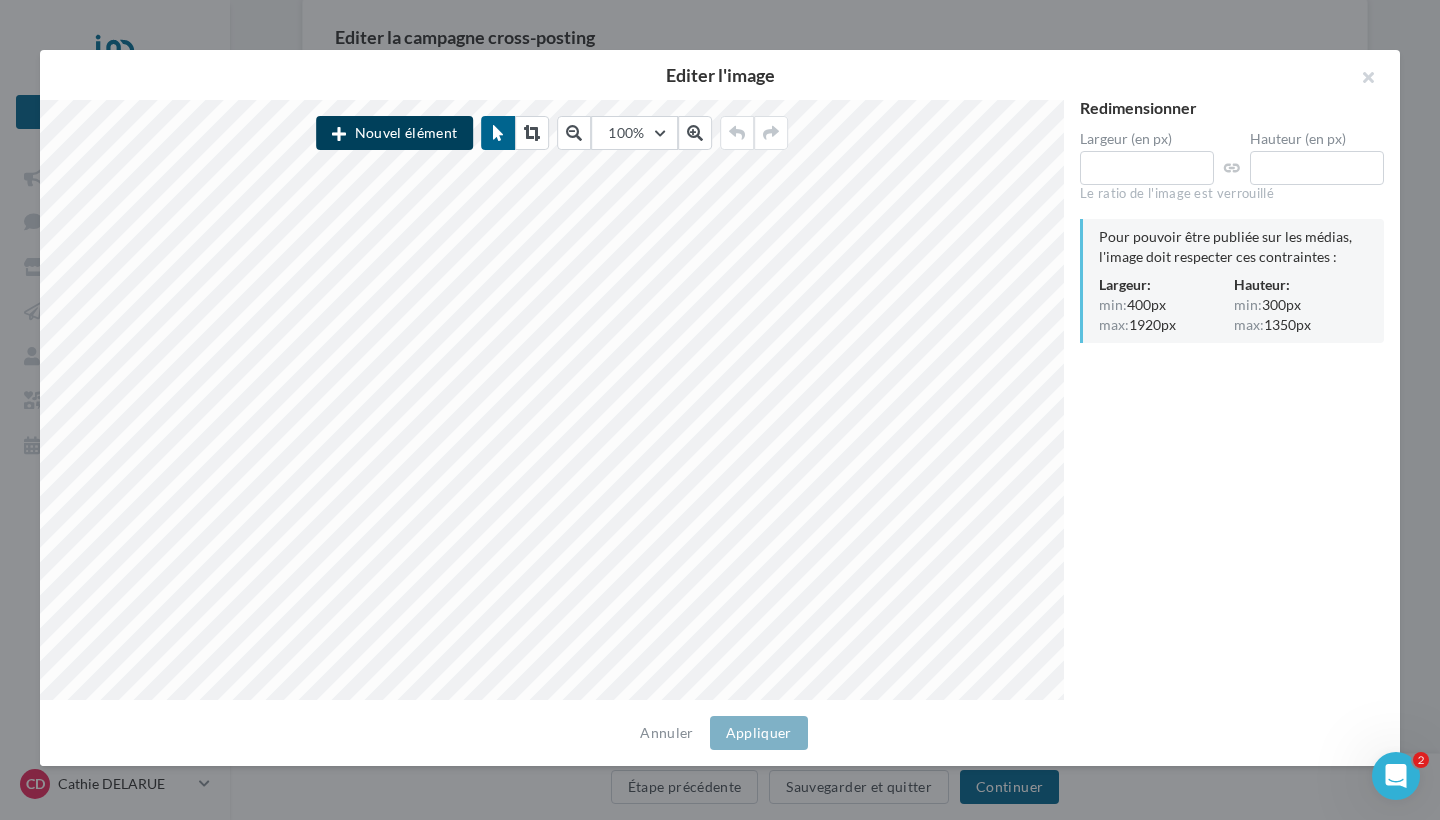 click on "Nouvel élément" at bounding box center (394, 133) 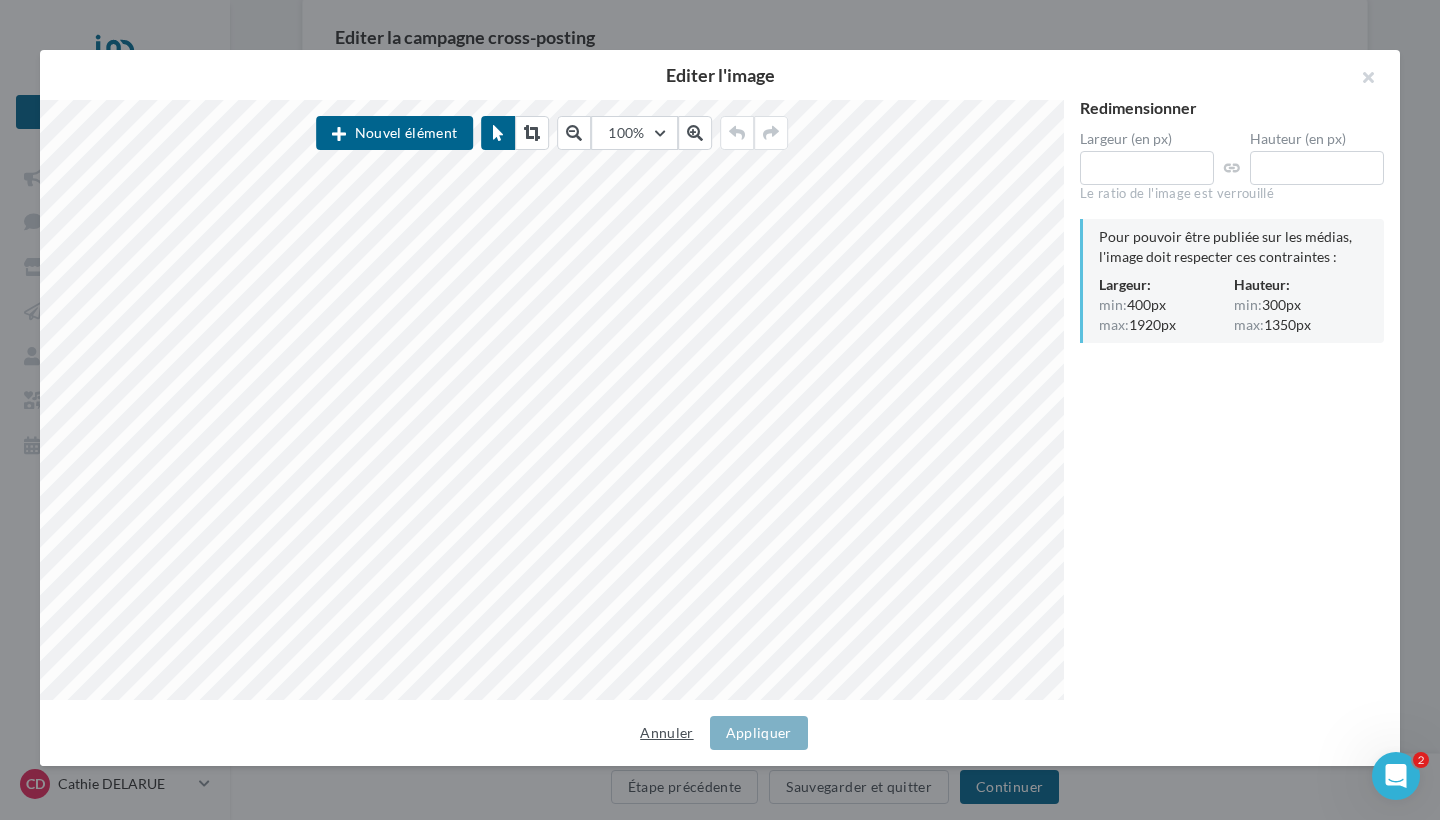 click on "Annuler" at bounding box center (666, 733) 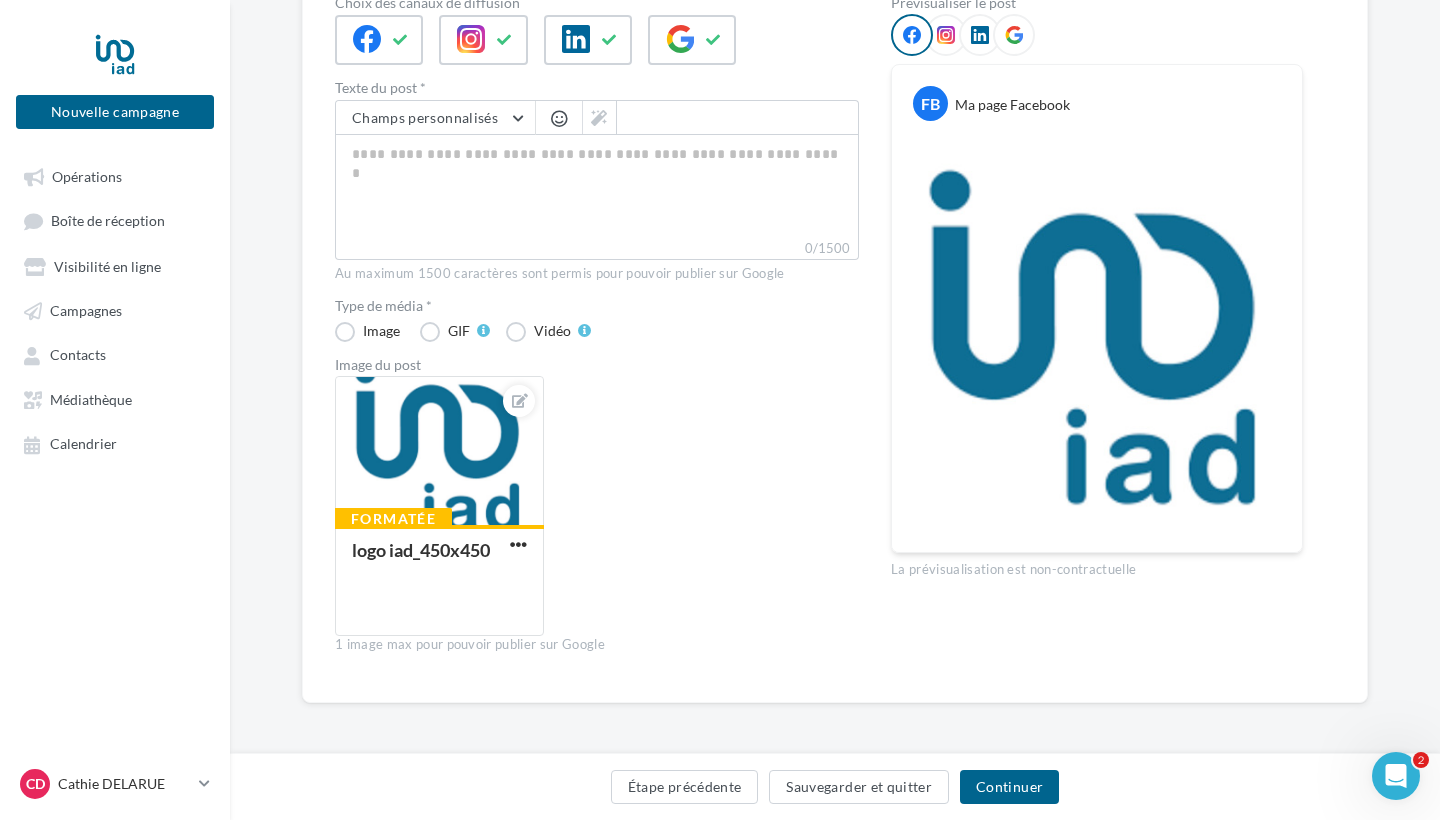 scroll, scrollTop: 238, scrollLeft: 0, axis: vertical 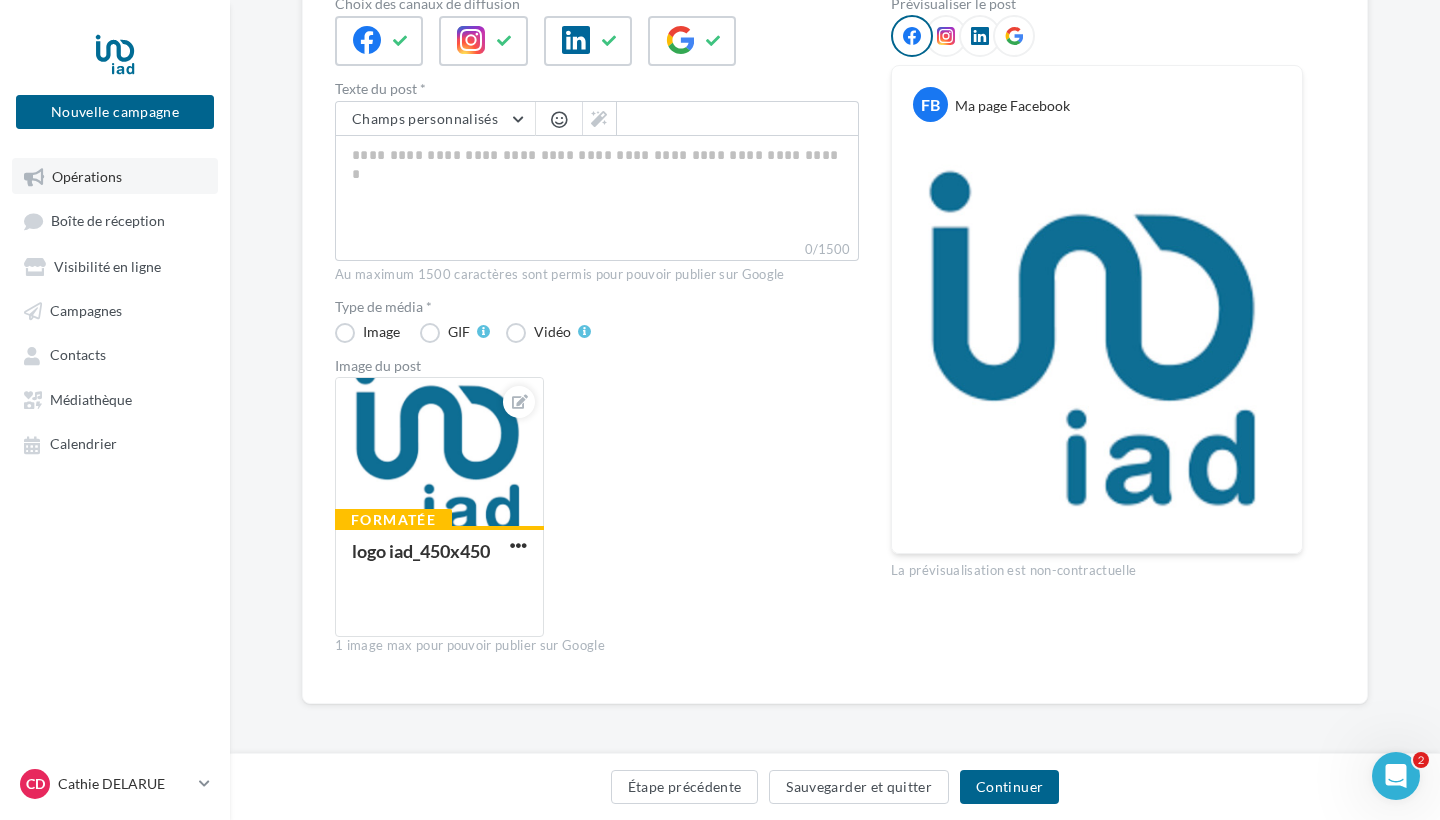 click on "Opérations" at bounding box center (115, 176) 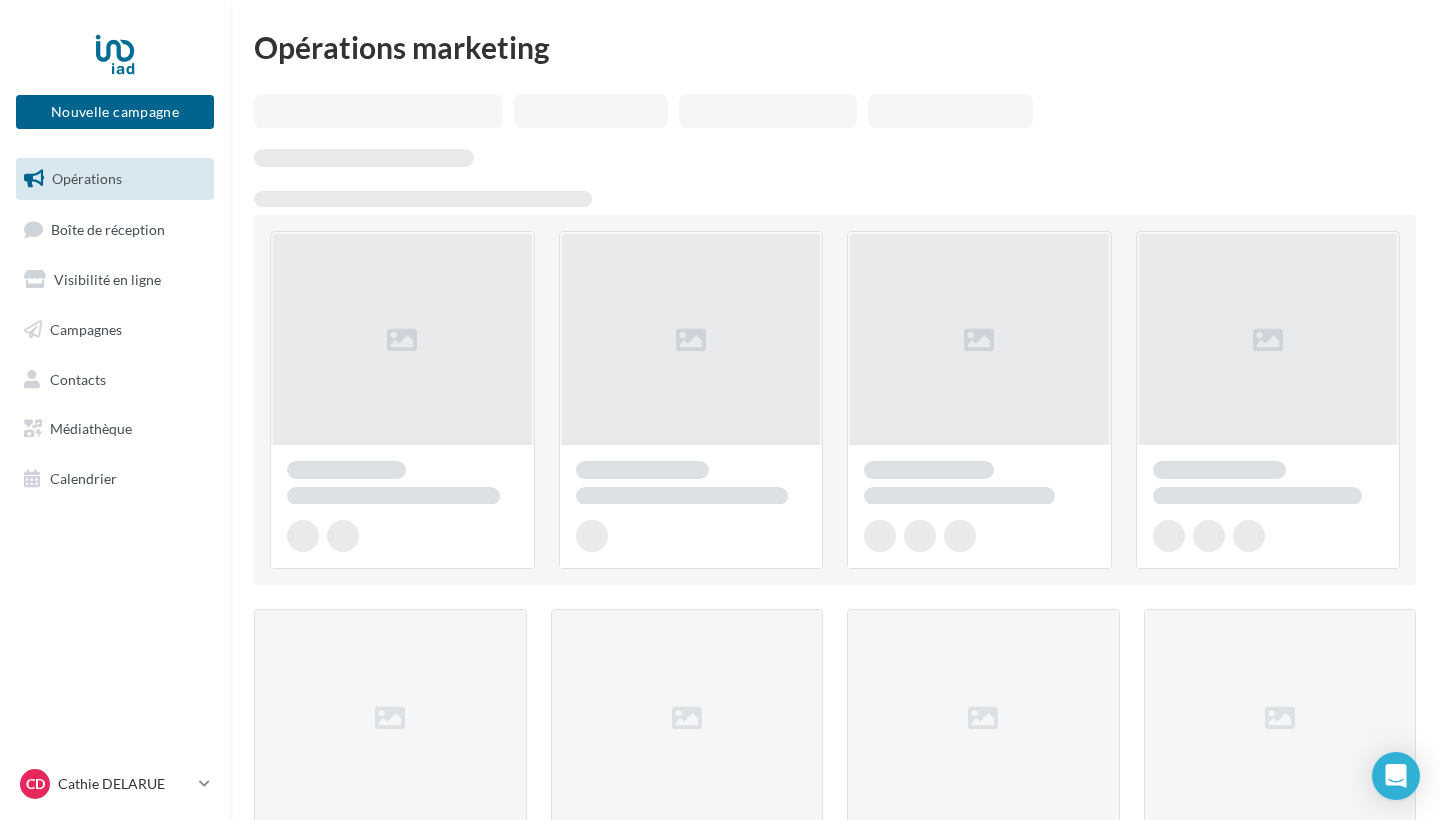 scroll, scrollTop: 0, scrollLeft: 0, axis: both 